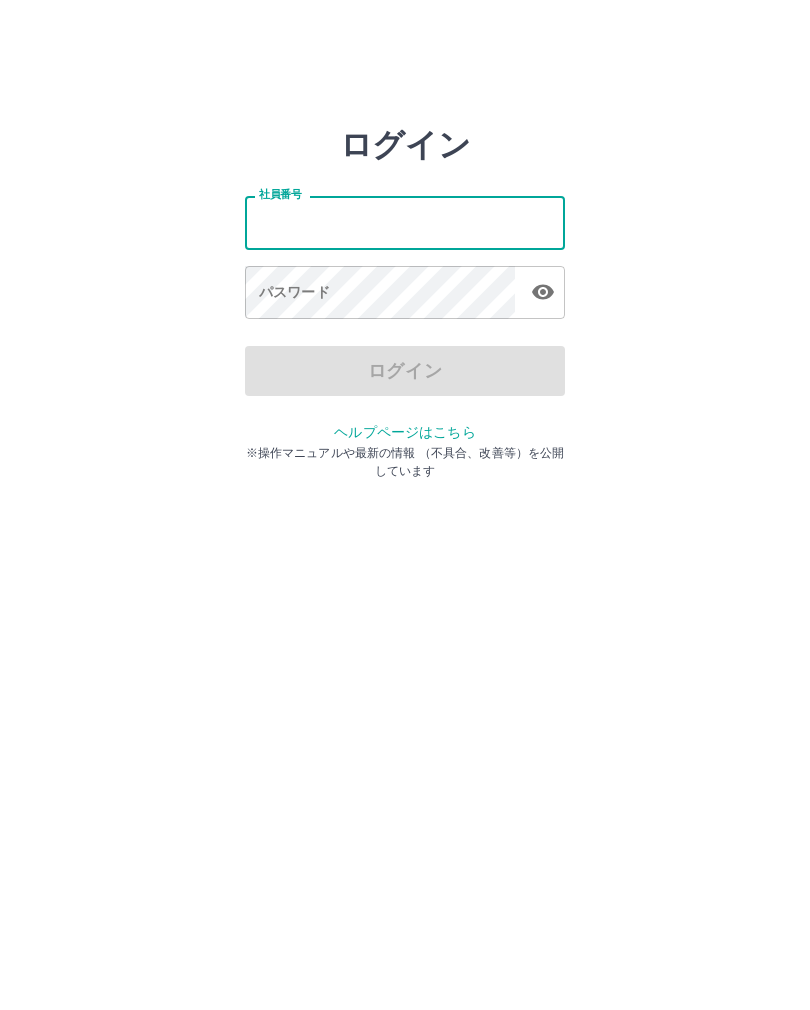 scroll, scrollTop: 0, scrollLeft: 0, axis: both 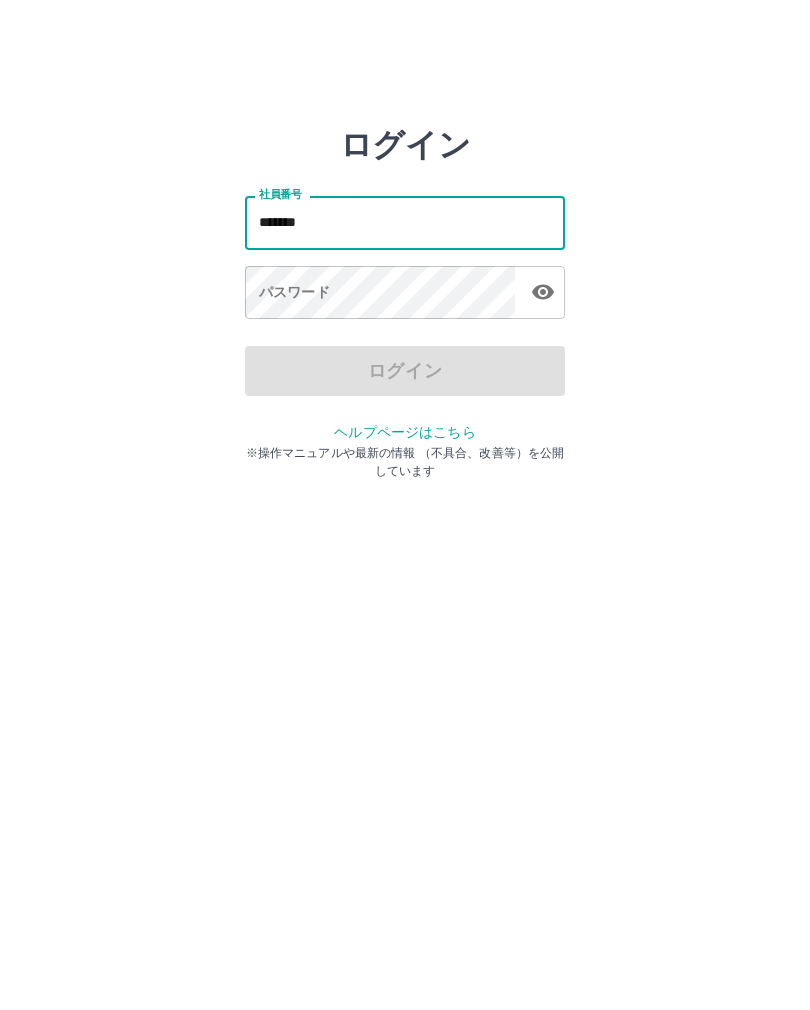 type on "*******" 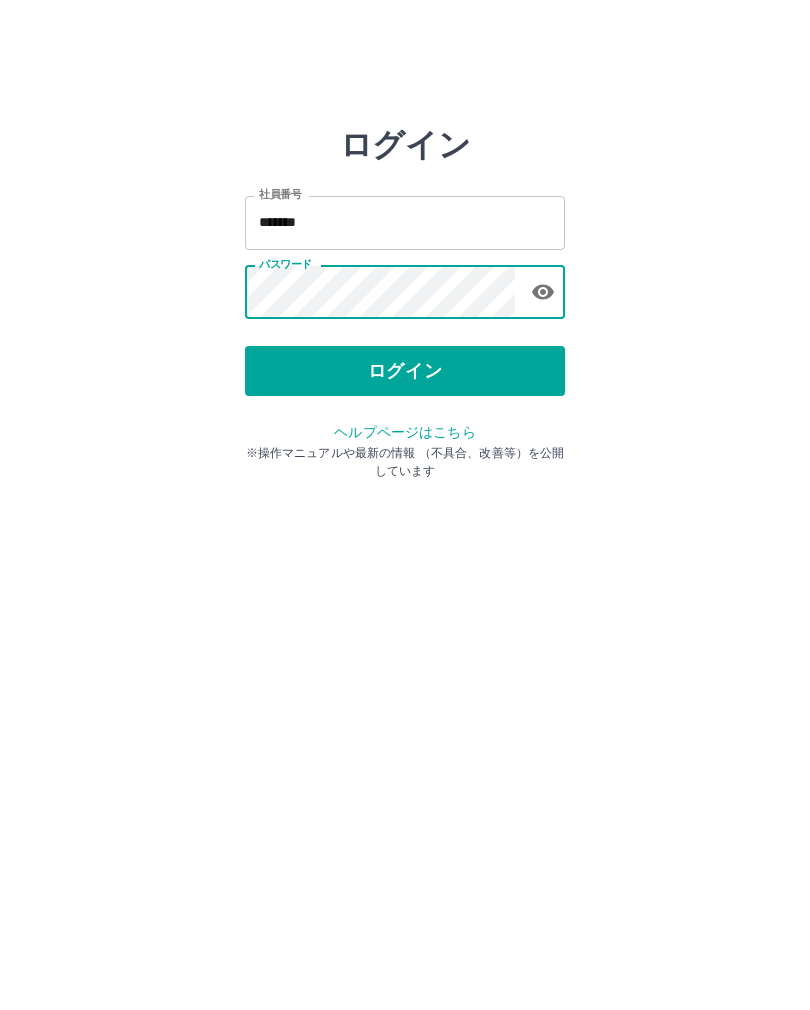 click on "ログイン" at bounding box center [405, 371] 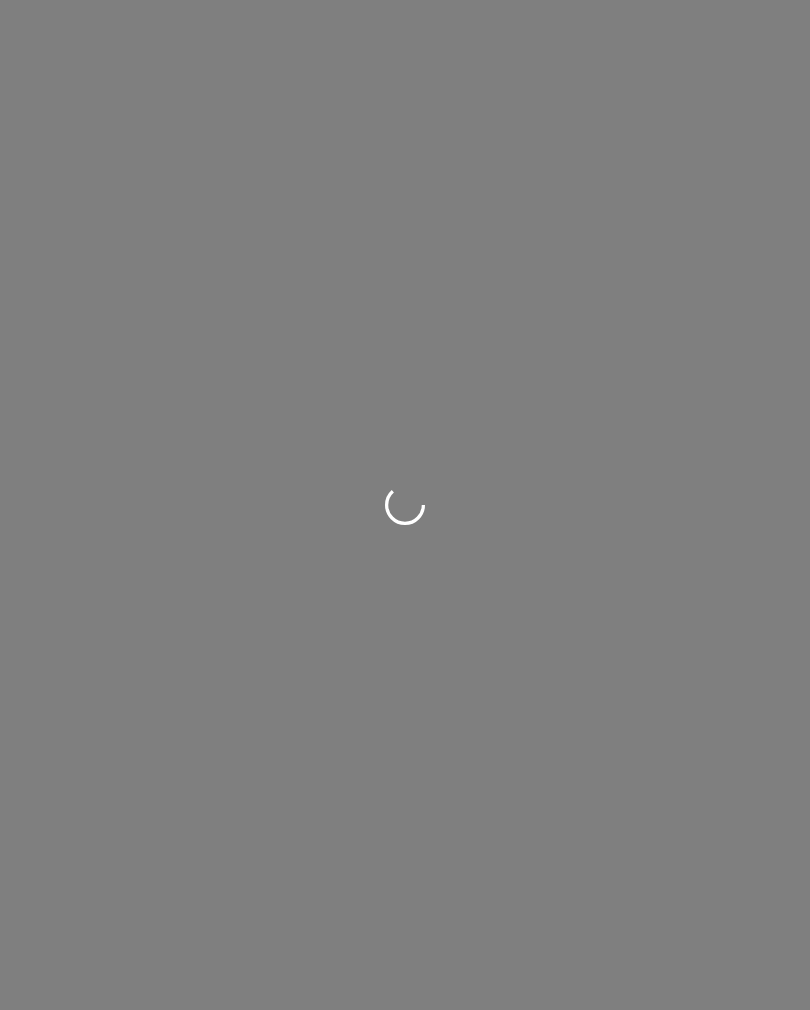 scroll, scrollTop: 0, scrollLeft: 0, axis: both 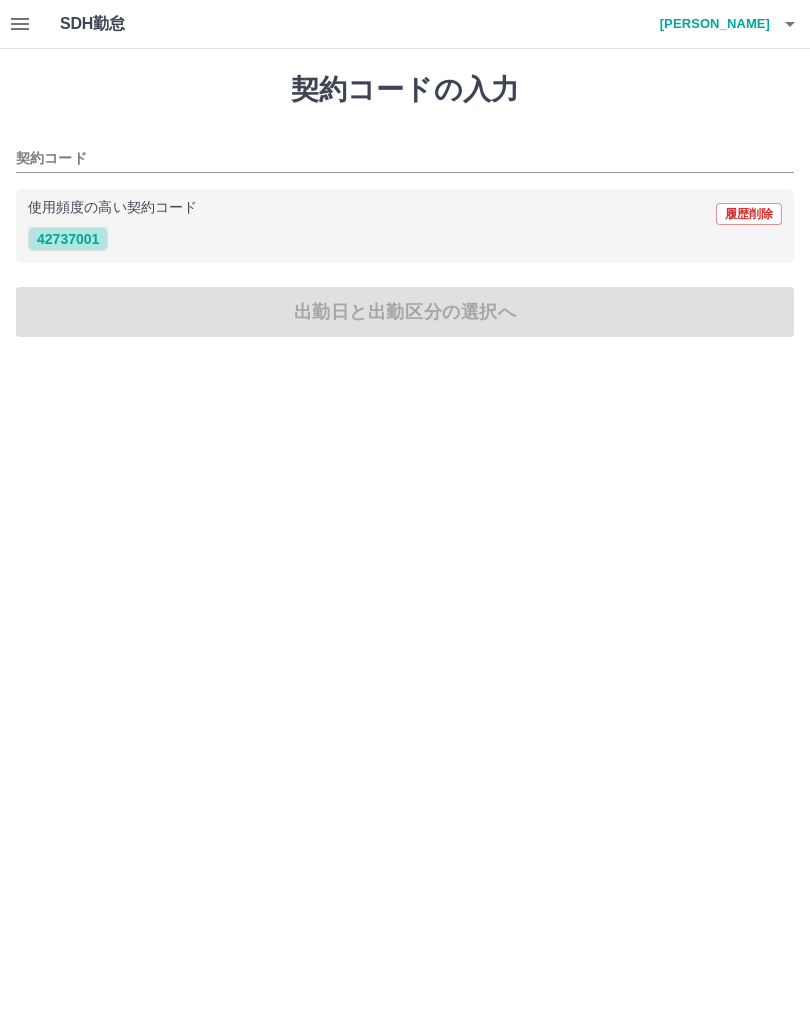 click on "42737001" at bounding box center (68, 239) 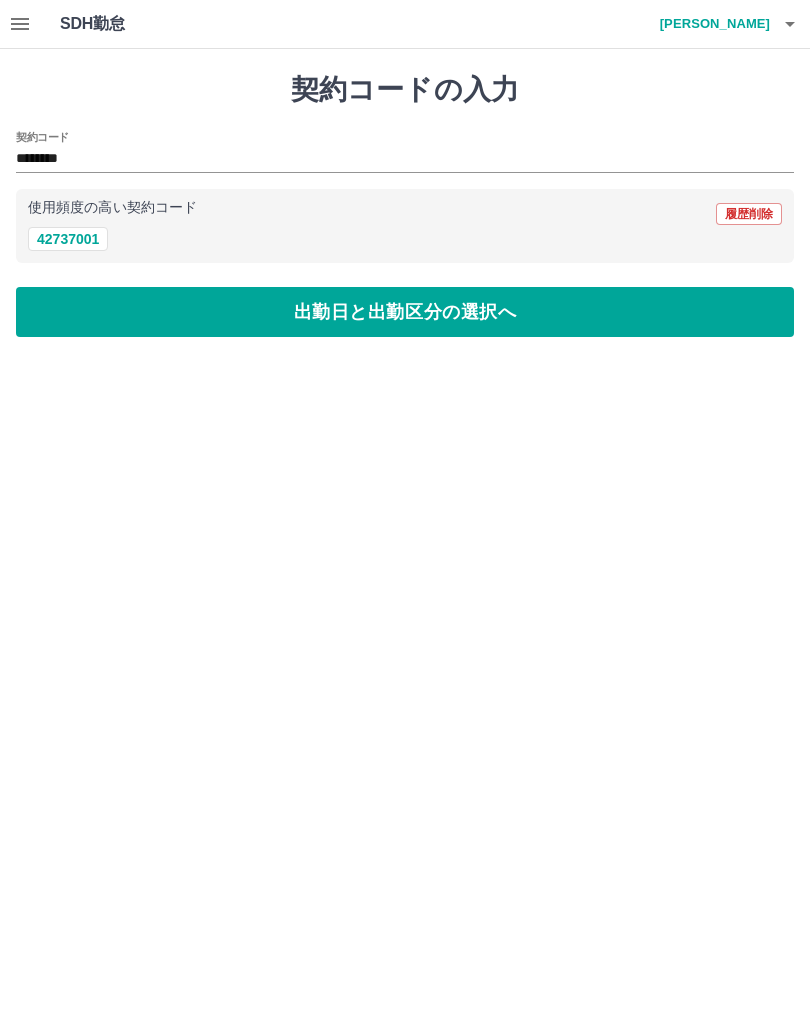 click on "出勤日と出勤区分の選択へ" at bounding box center (405, 312) 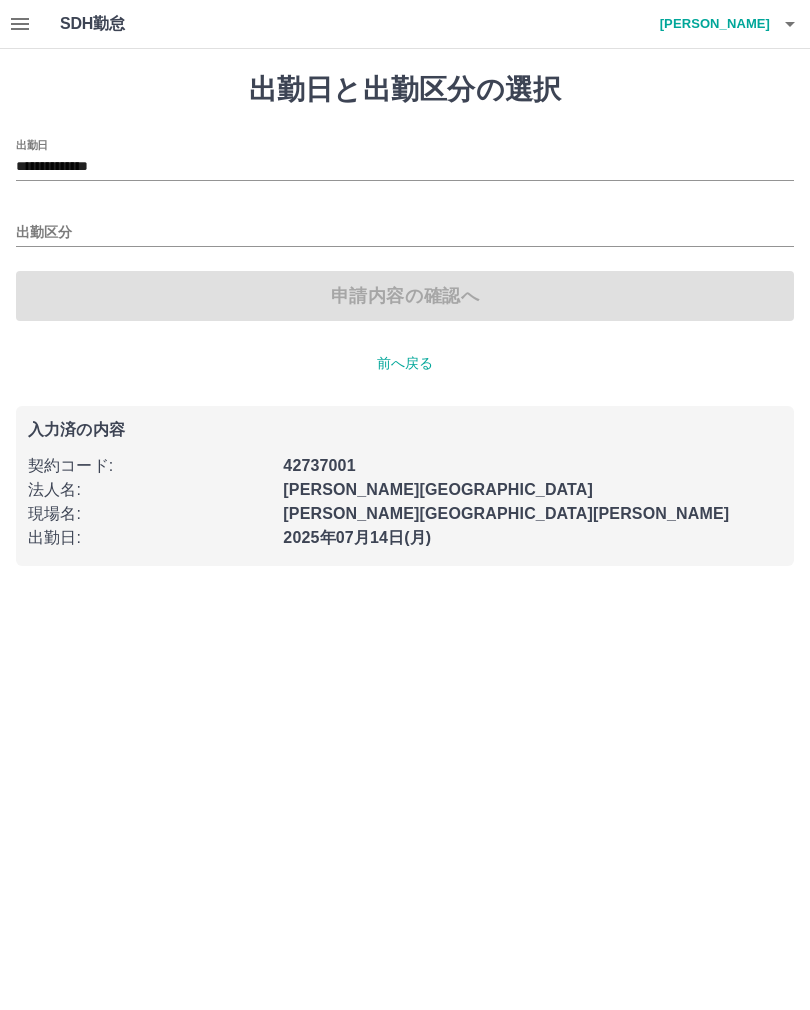 click on "**********" at bounding box center [405, 167] 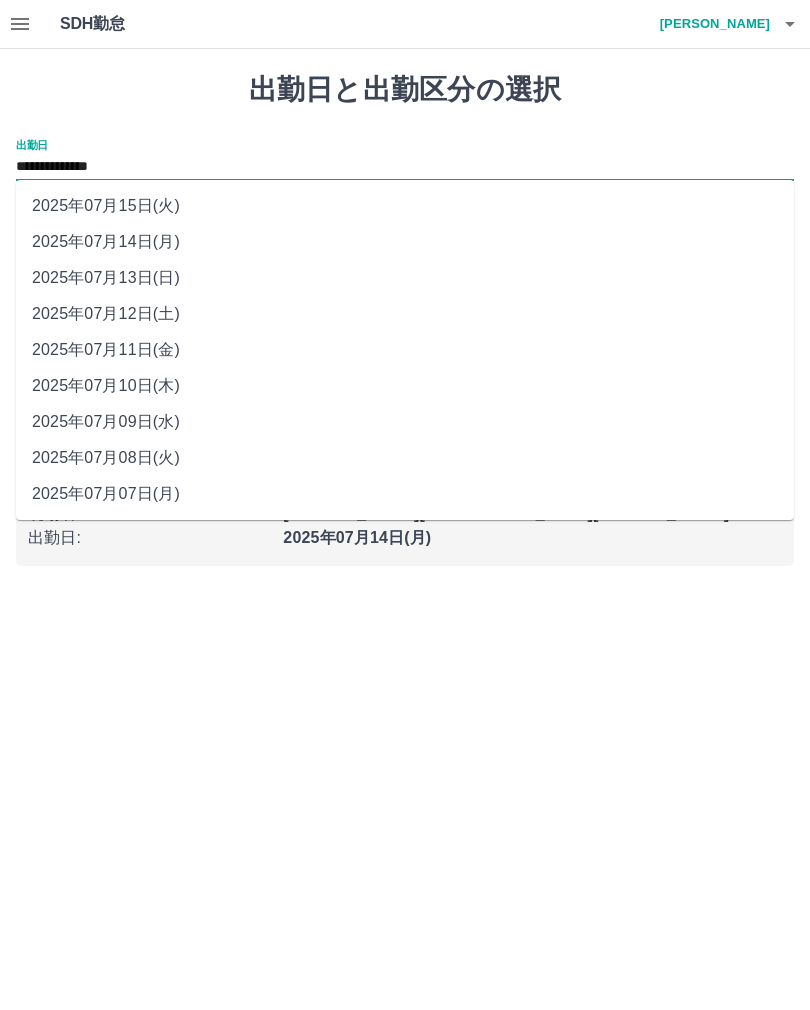 click on "2025年07月13日(日)" at bounding box center [405, 278] 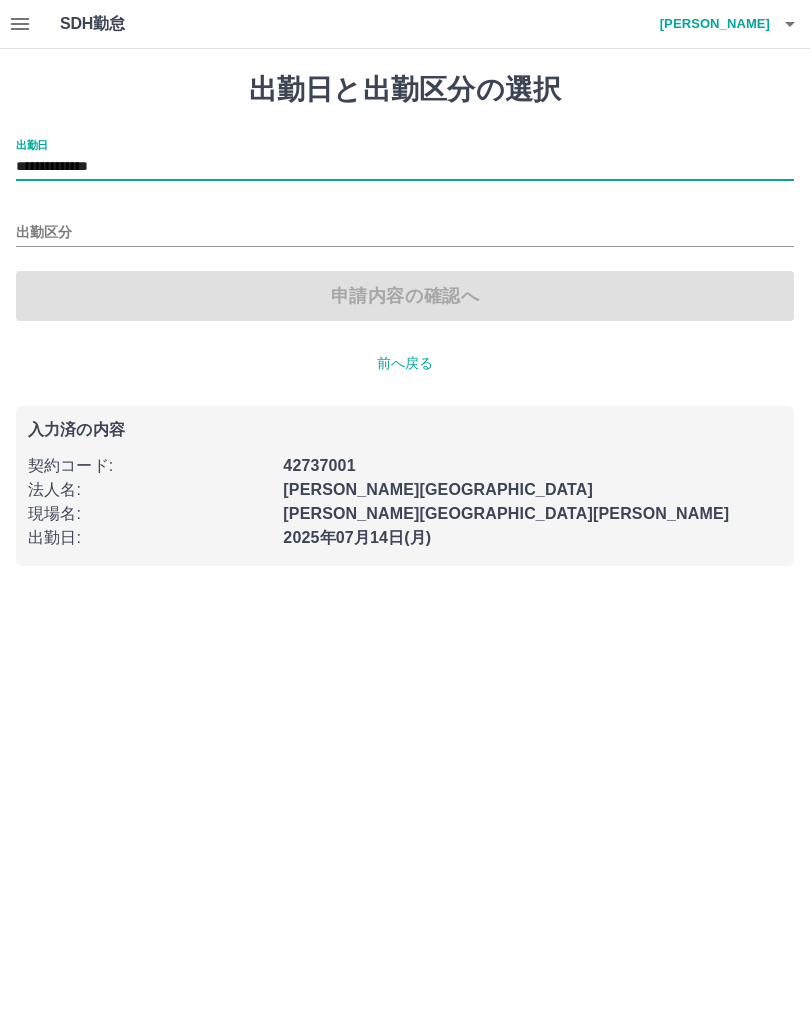 click on "出勤区分" at bounding box center [405, 233] 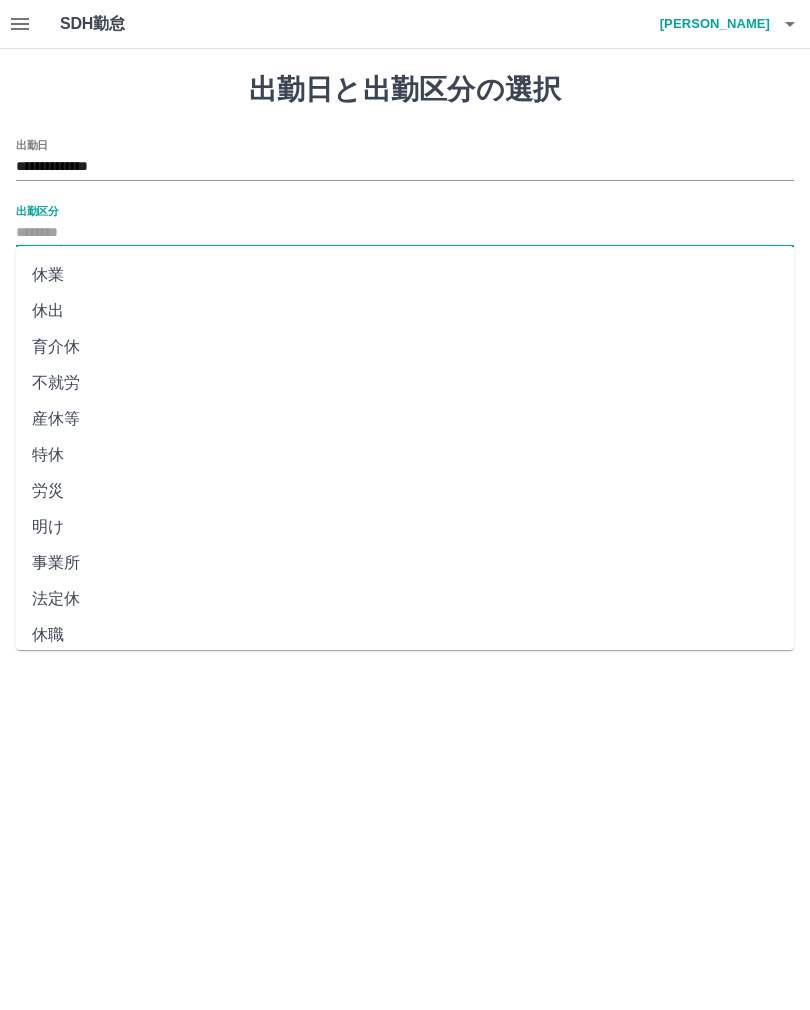 scroll, scrollTop: 248, scrollLeft: 0, axis: vertical 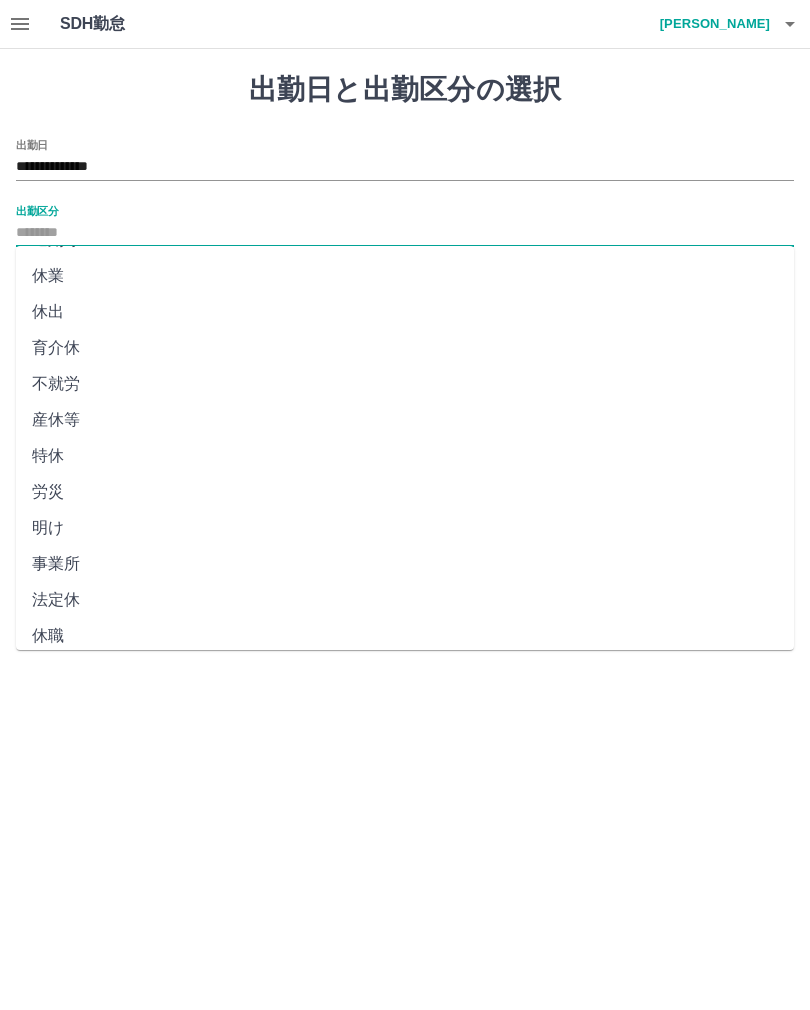 click on "法定休" at bounding box center [405, 600] 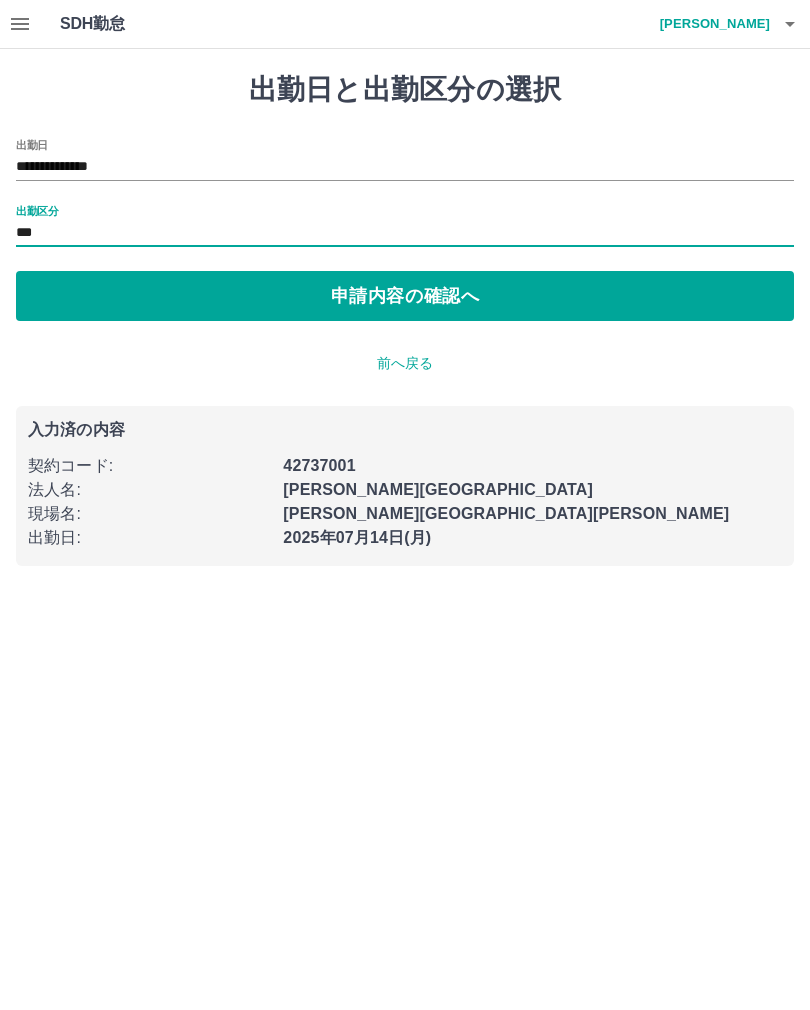 type on "***" 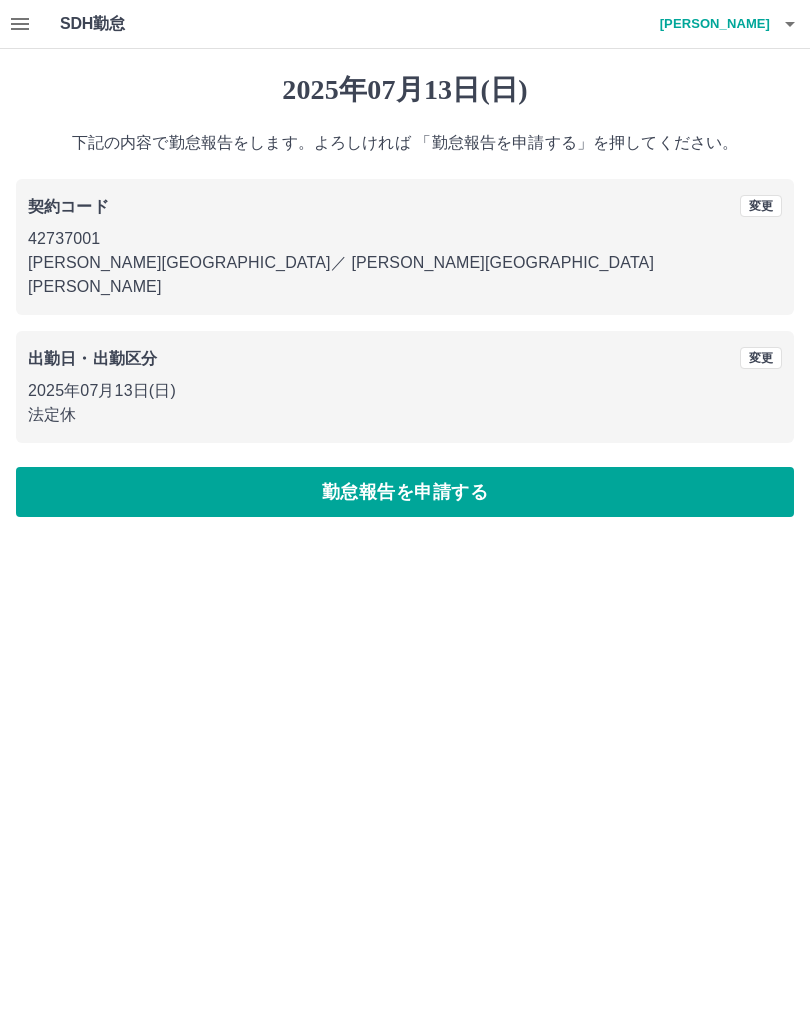click on "勤怠報告を申請する" at bounding box center [405, 492] 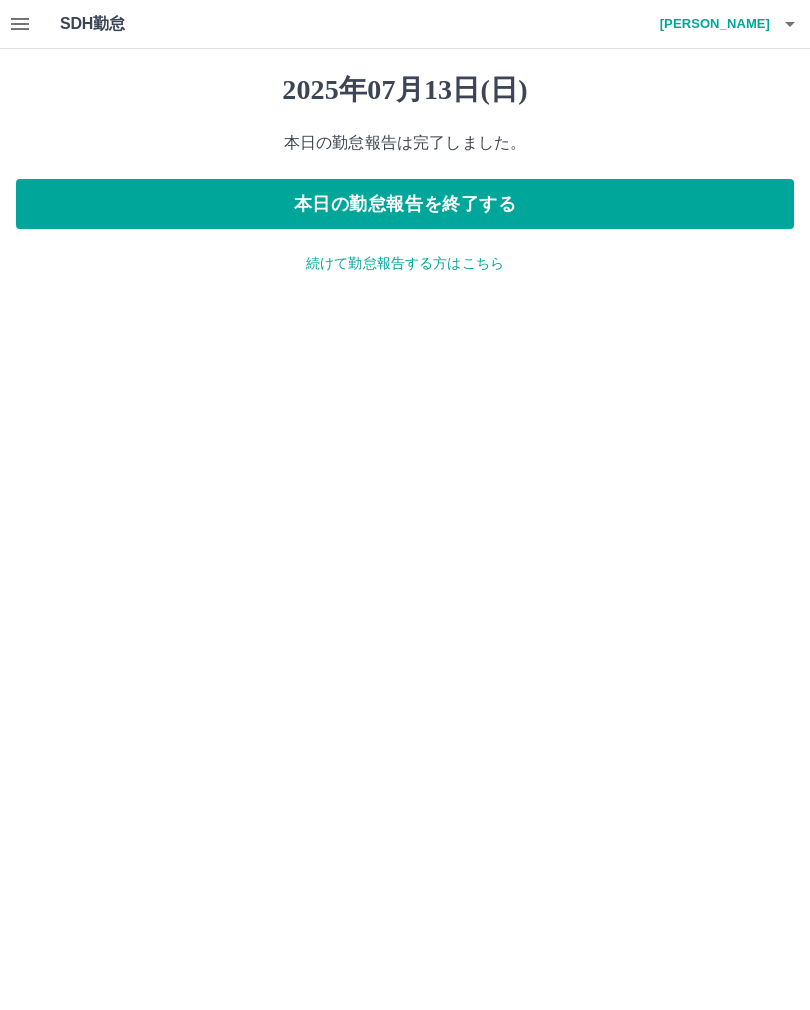 click on "続けて勤怠報告する方はこちら" at bounding box center [405, 263] 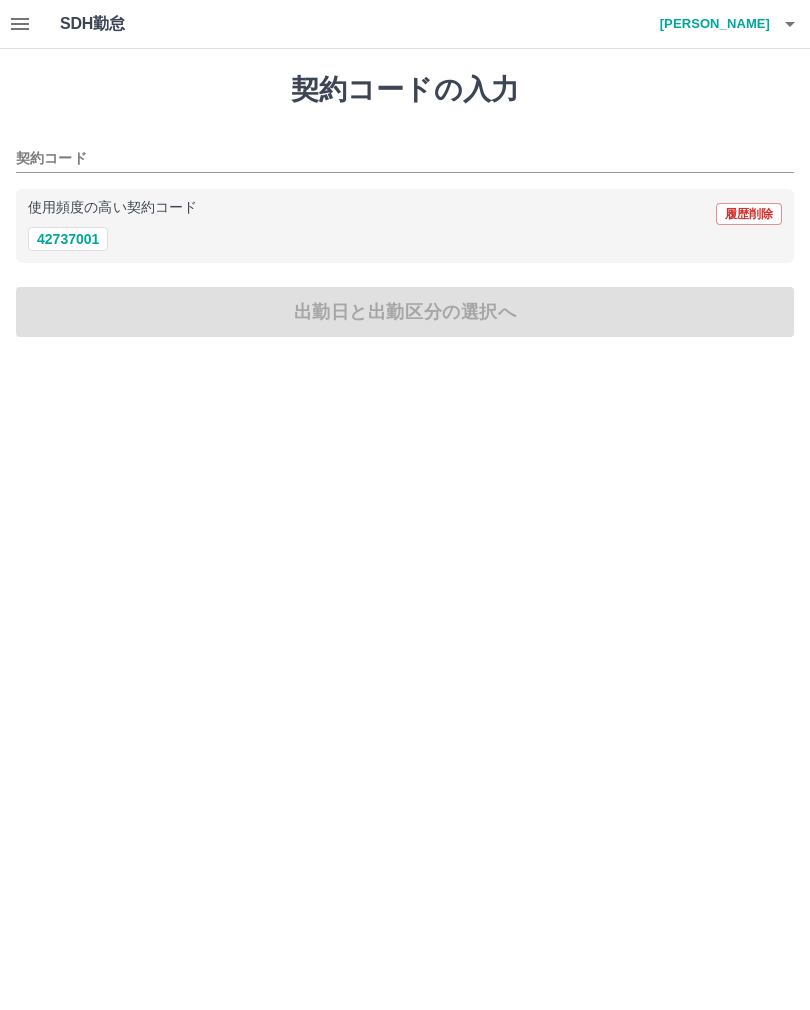 click on "42737001" at bounding box center (68, 239) 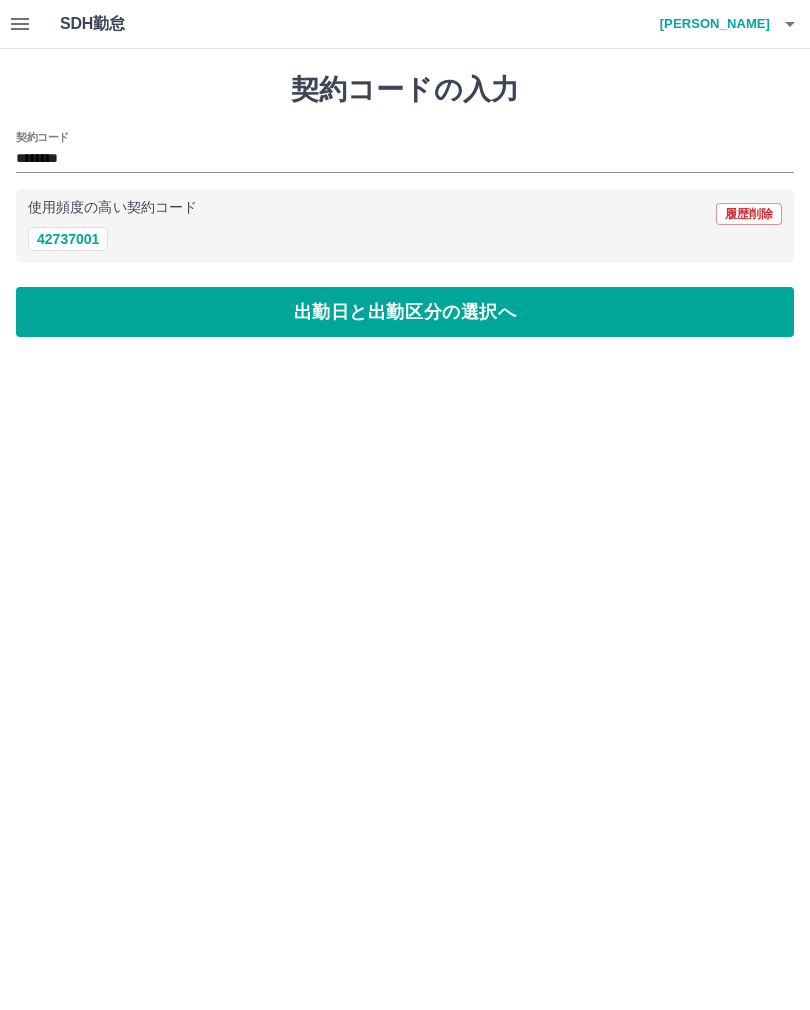 click on "出勤日と出勤区分の選択へ" at bounding box center [405, 312] 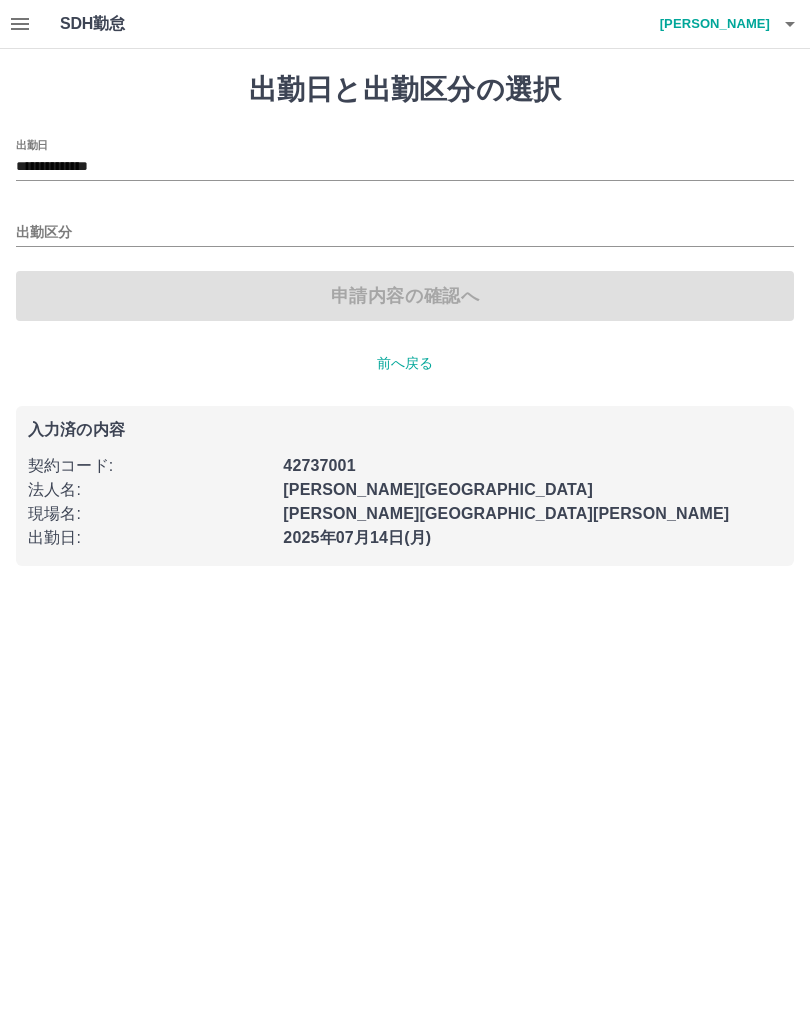 click on "出勤区分" at bounding box center (405, 233) 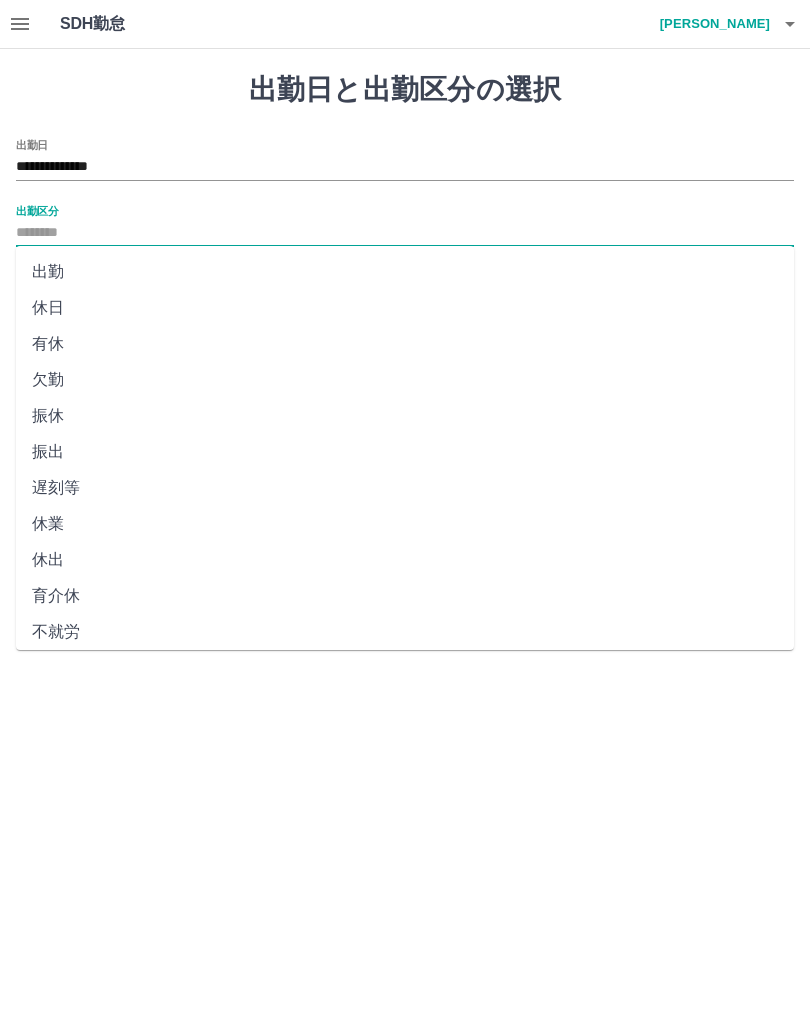 click on "出勤" at bounding box center (405, 272) 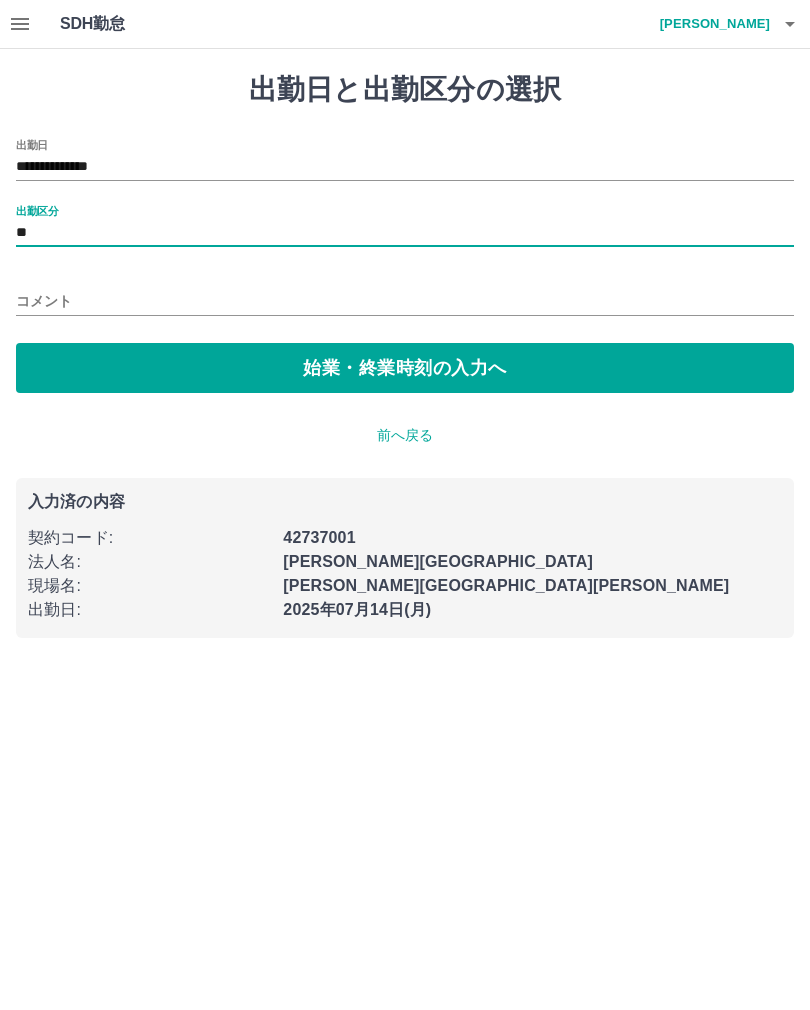 click on "始業・終業時刻の入力へ" at bounding box center [405, 368] 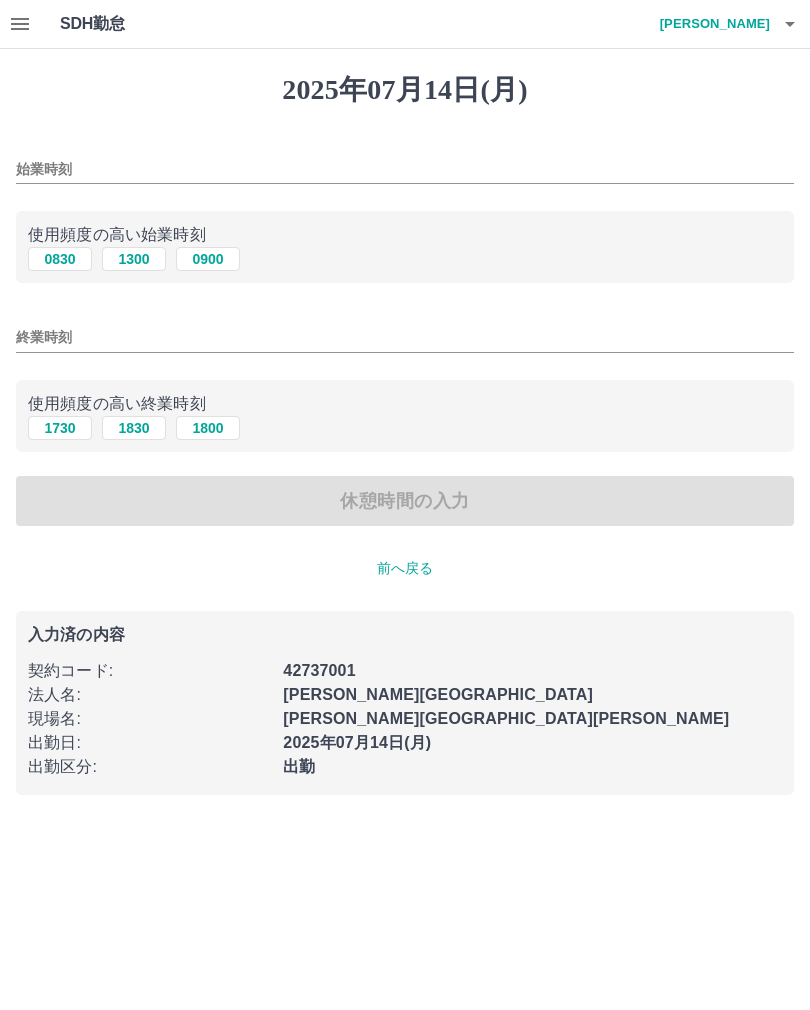 click on "1300" at bounding box center (134, 259) 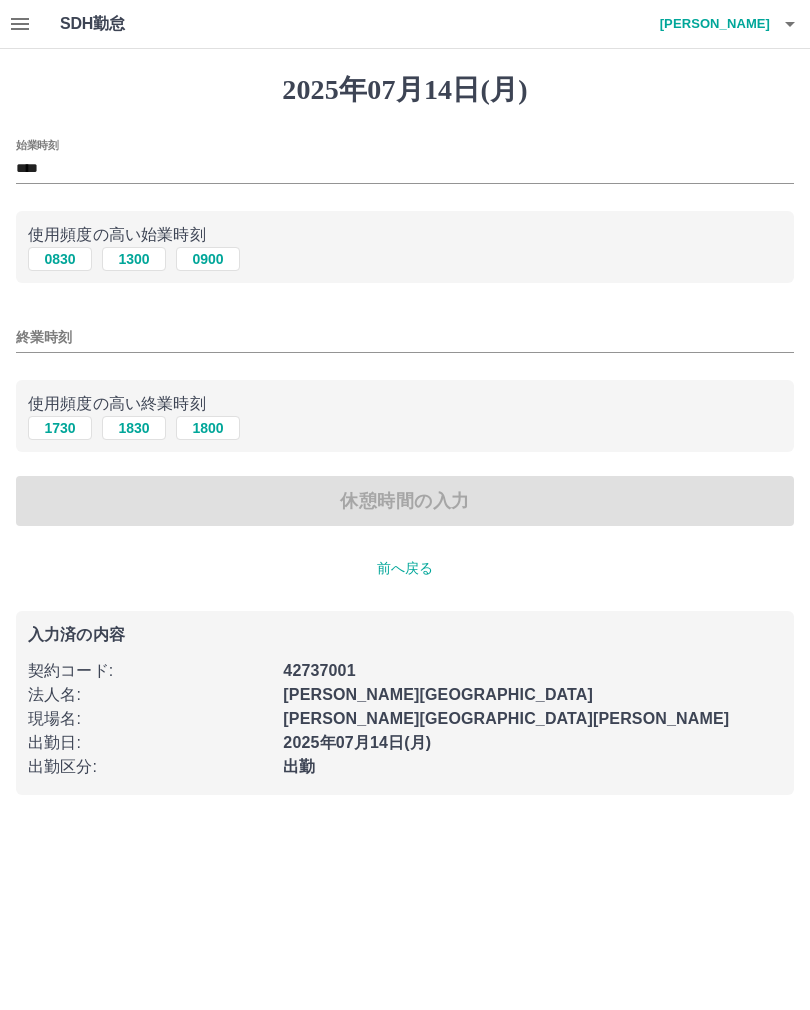 click on "1800" at bounding box center (208, 428) 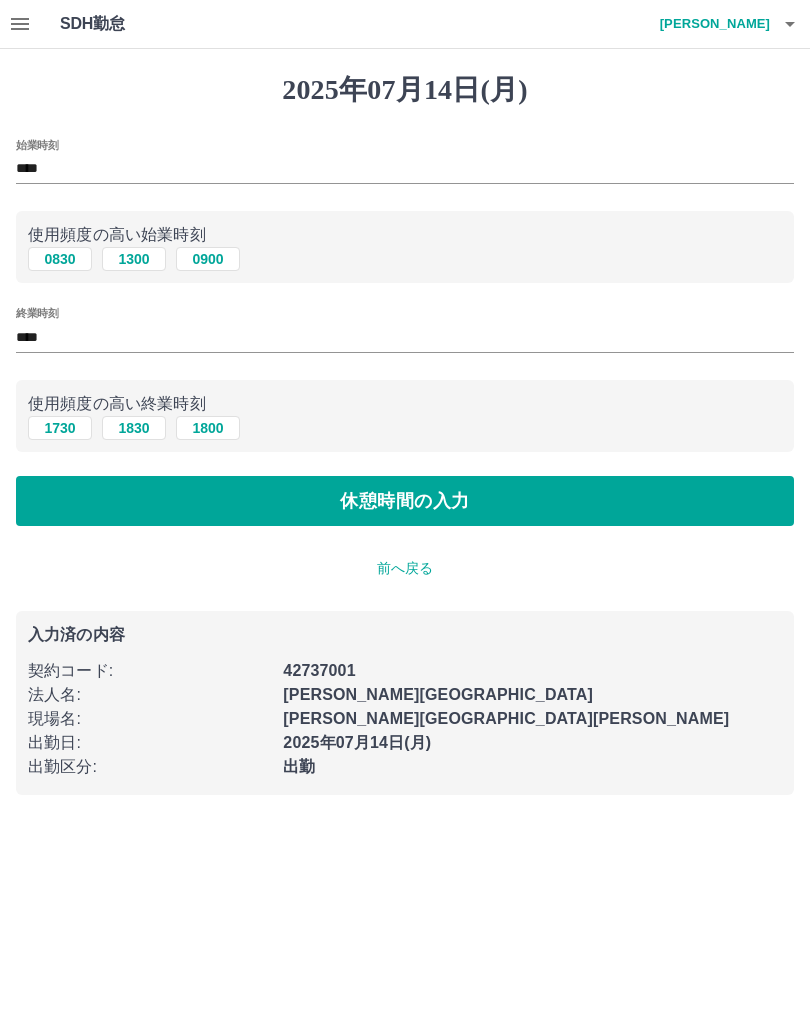 click on "1830" at bounding box center [134, 428] 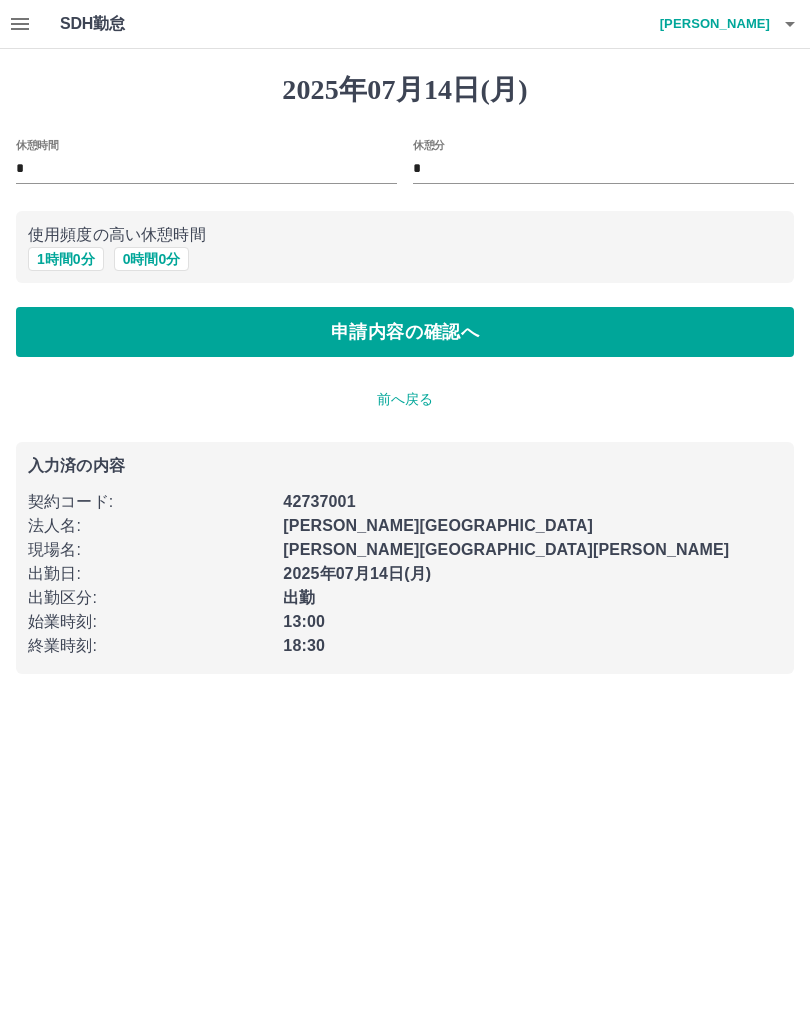 click on "申請内容の確認へ" at bounding box center [405, 332] 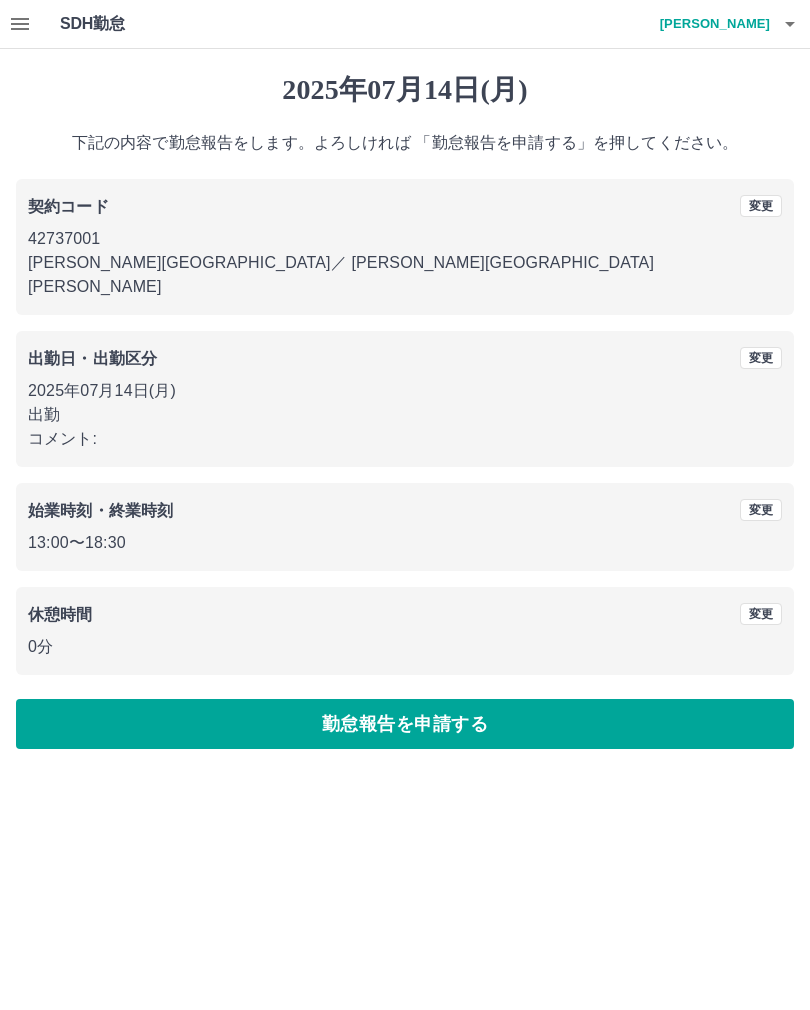 click on "勤怠報告を申請する" at bounding box center [405, 724] 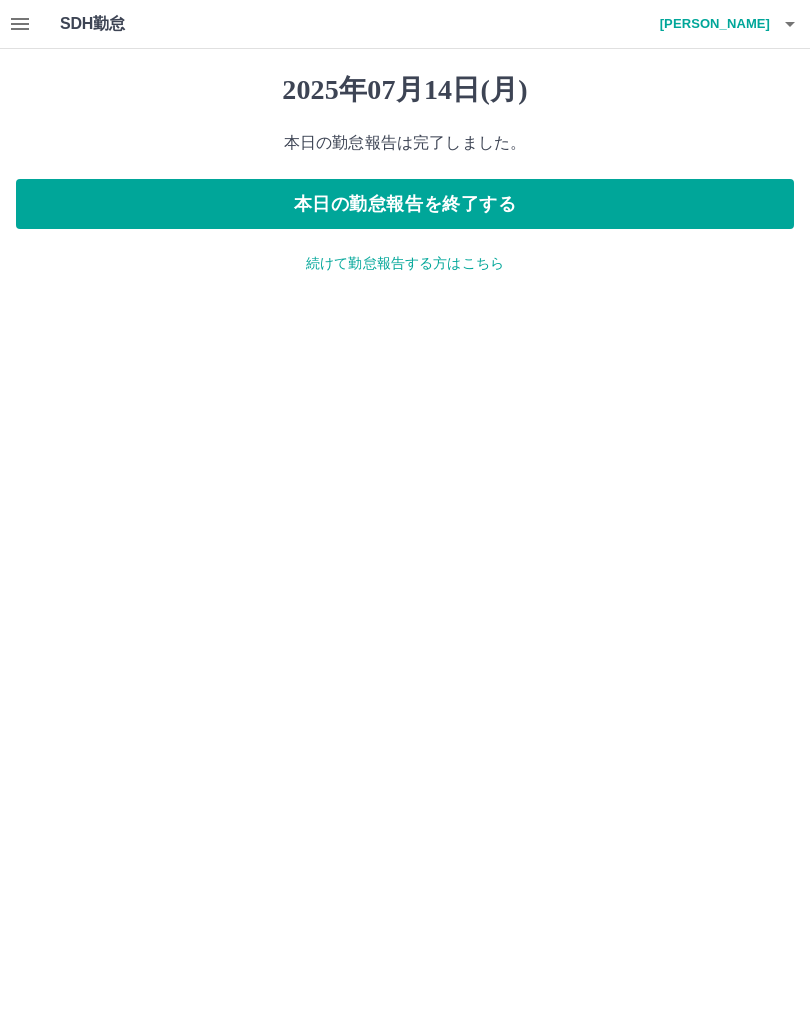 click on "本日の勤怠報告を終了する" at bounding box center [405, 204] 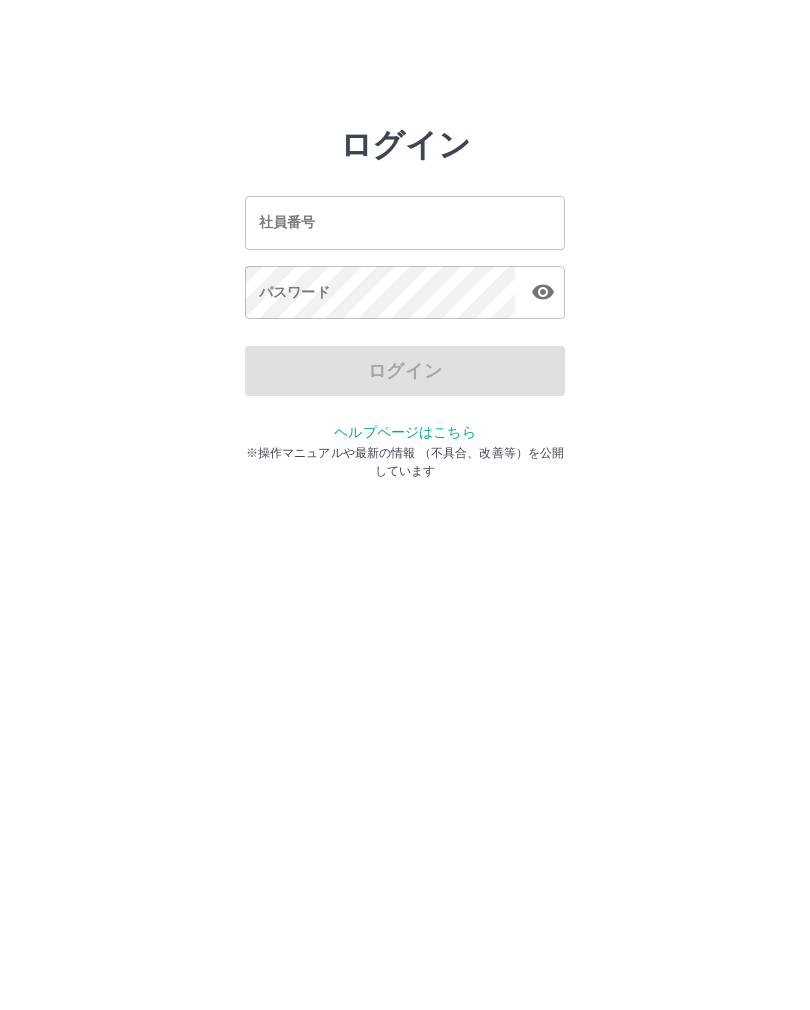 scroll, scrollTop: 0, scrollLeft: 0, axis: both 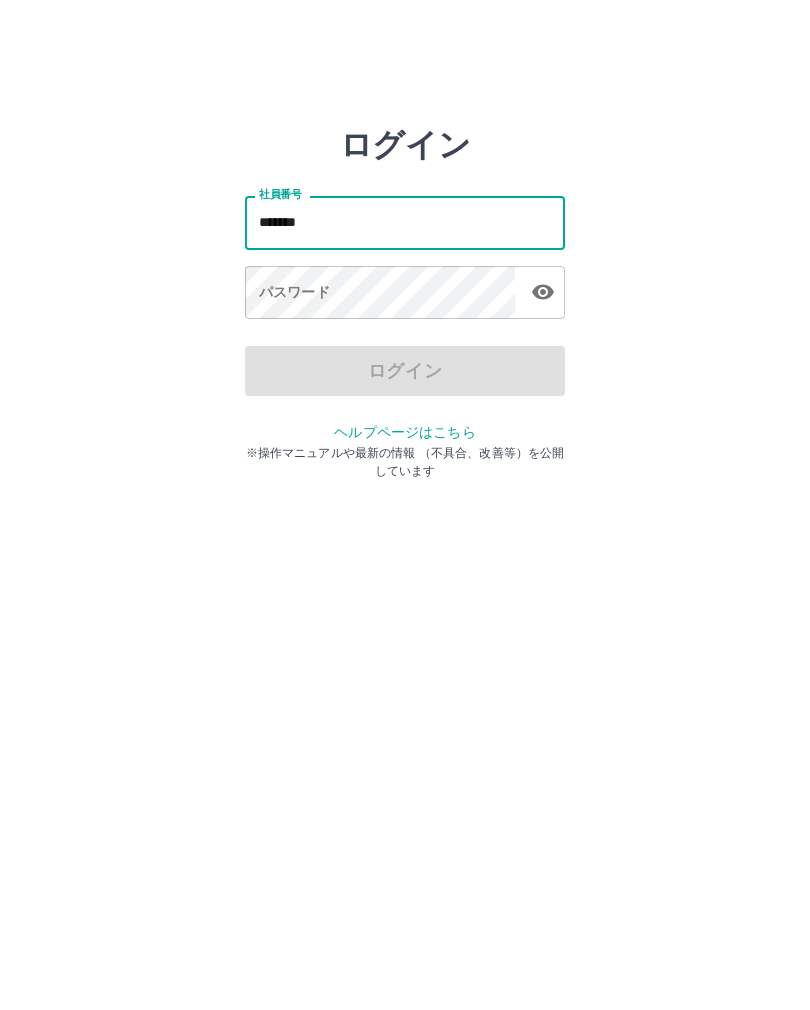 click on "パスワード パスワード" at bounding box center (405, 294) 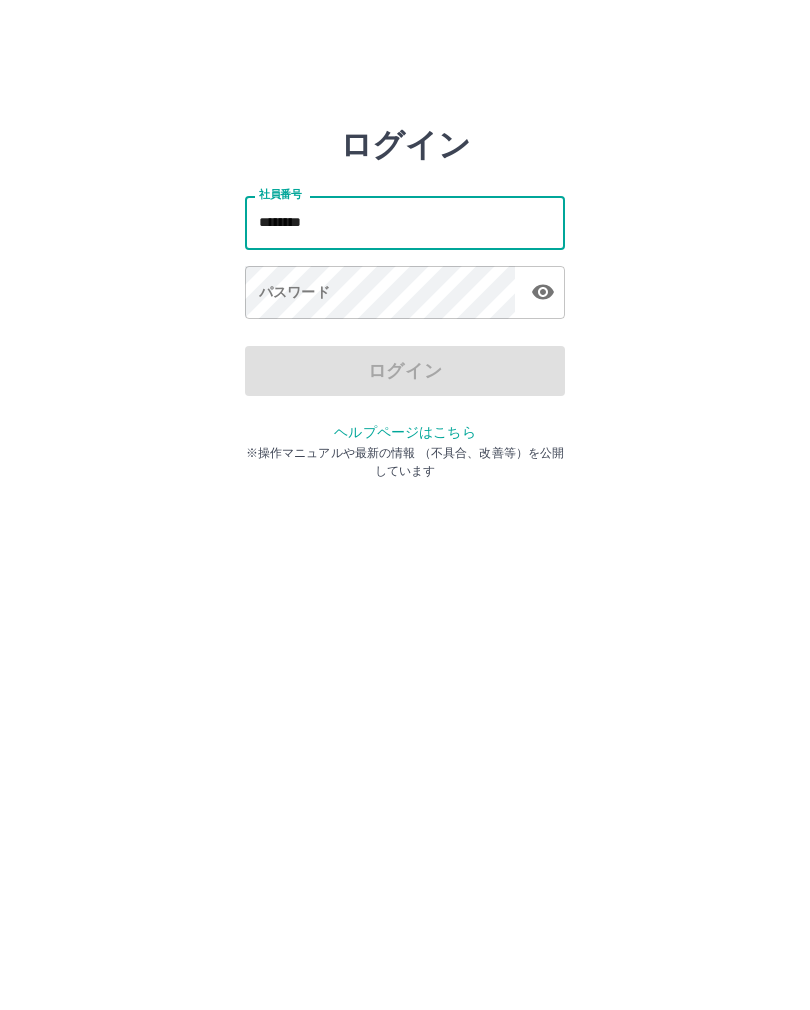 type on "*******" 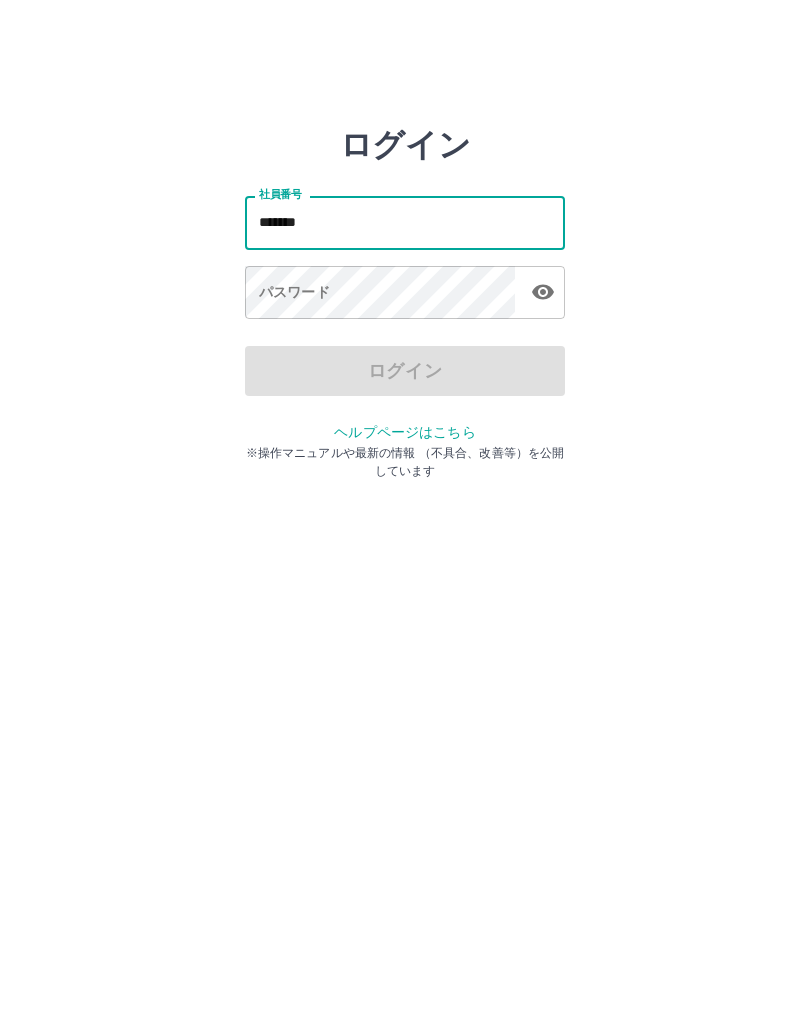 click on "パスワード パスワード" at bounding box center [405, 294] 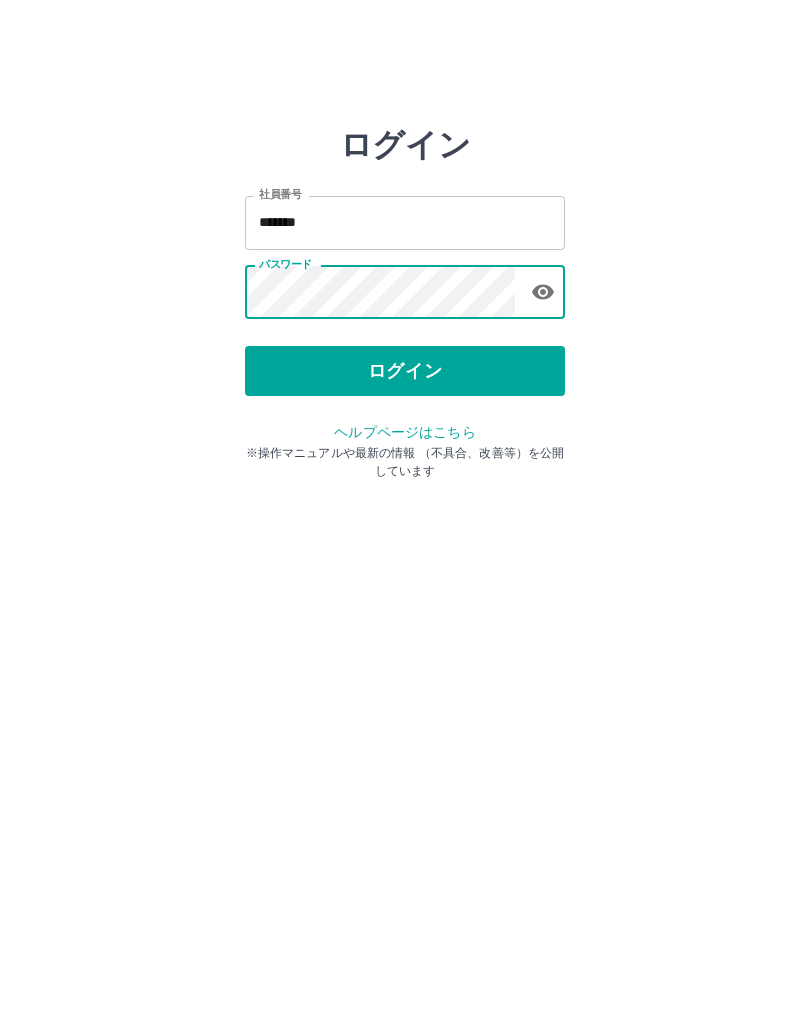 click on "ログイン" at bounding box center [405, 371] 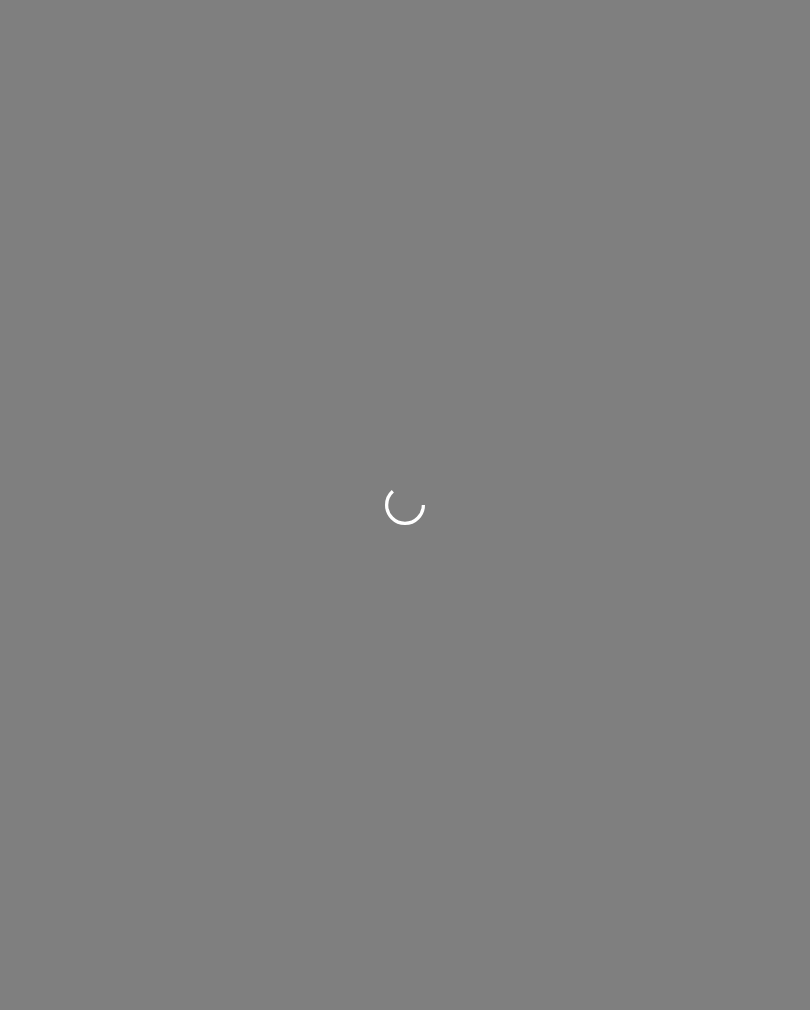 scroll, scrollTop: 0, scrollLeft: 0, axis: both 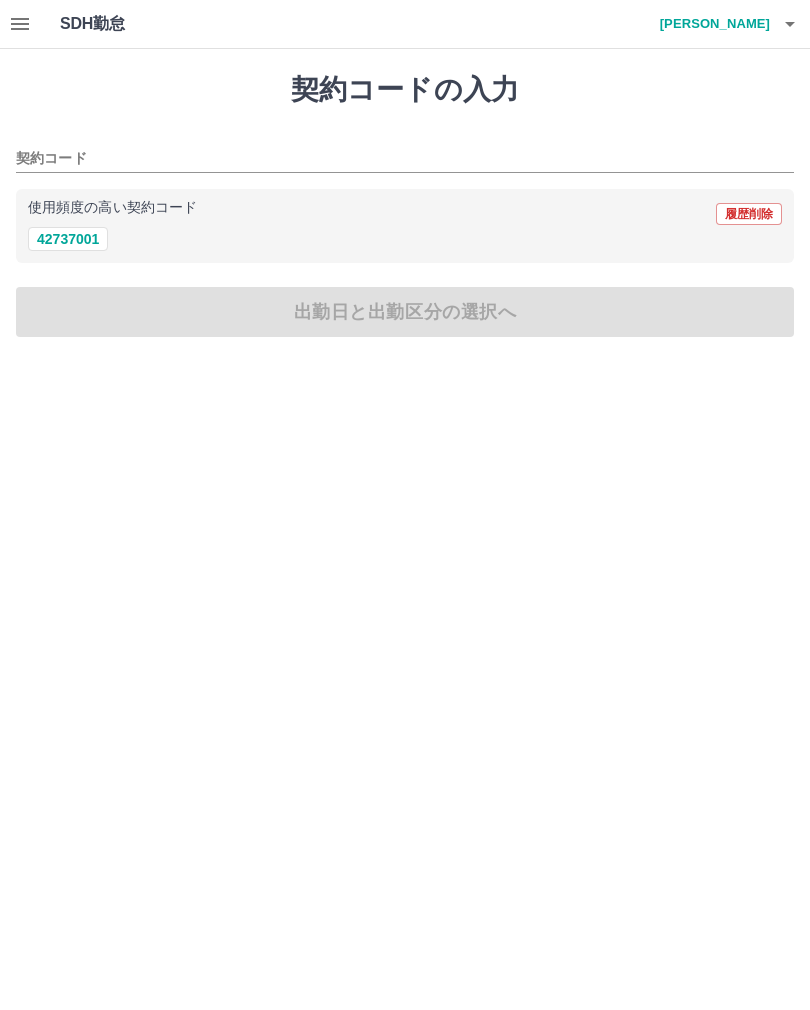 click on "42737001" at bounding box center [68, 239] 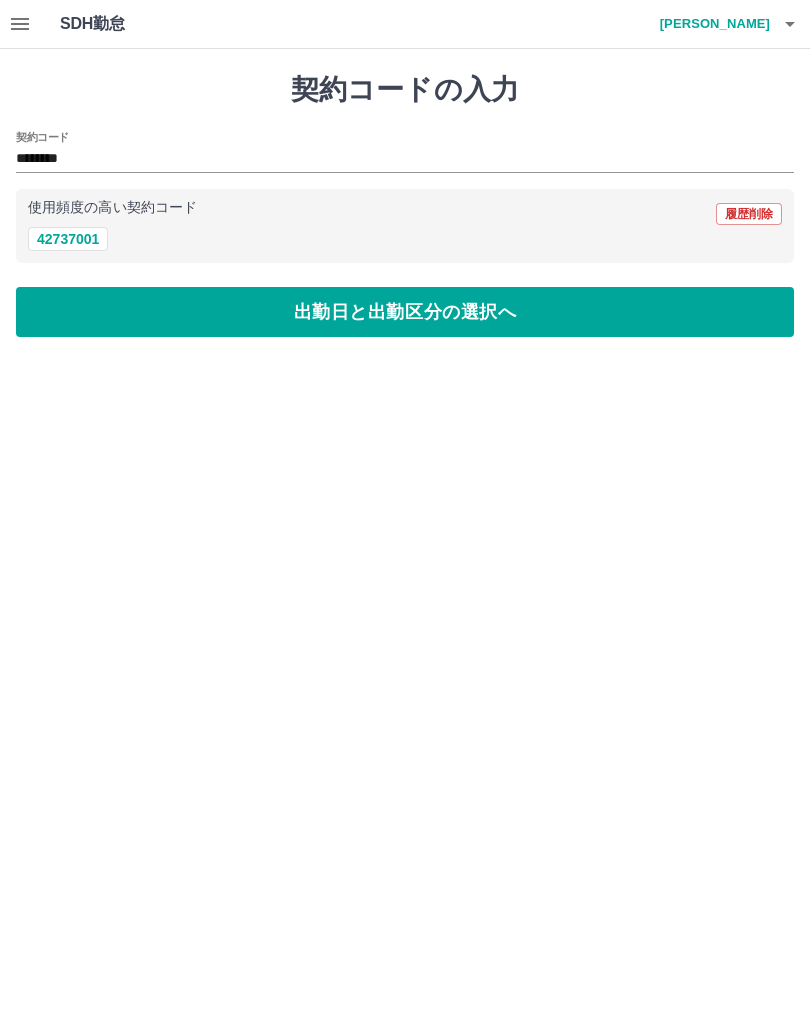 click on "出勤日と出勤区分の選択へ" at bounding box center [405, 312] 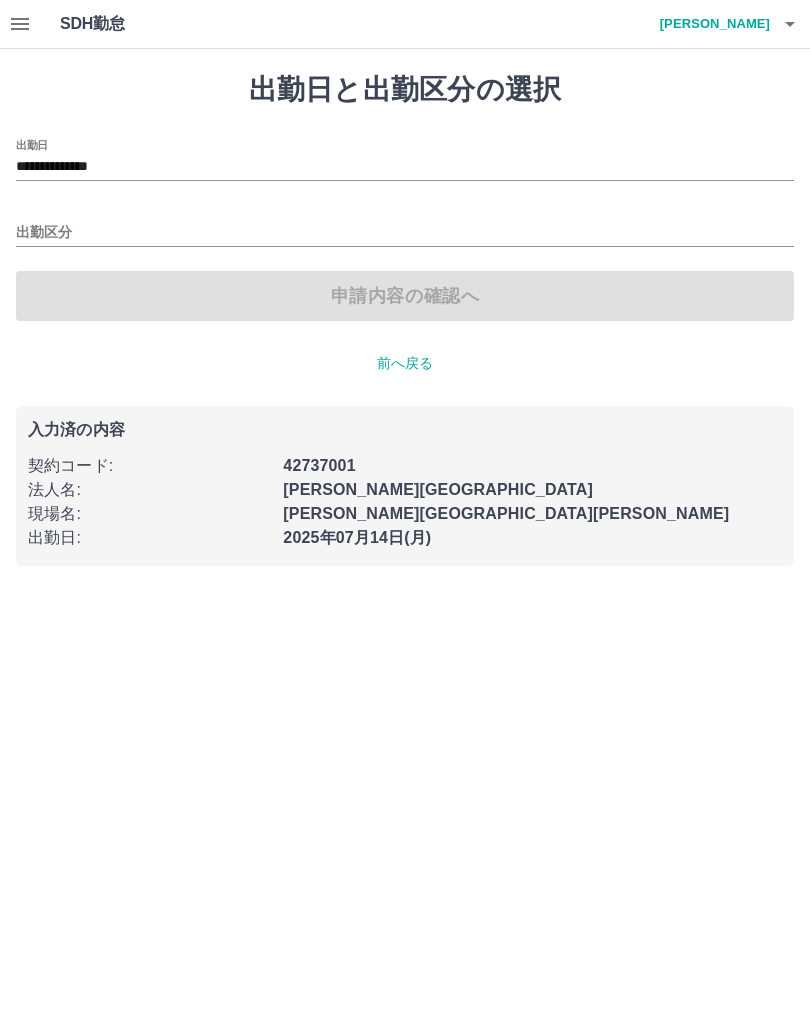 click on "出勤区分" at bounding box center [405, 233] 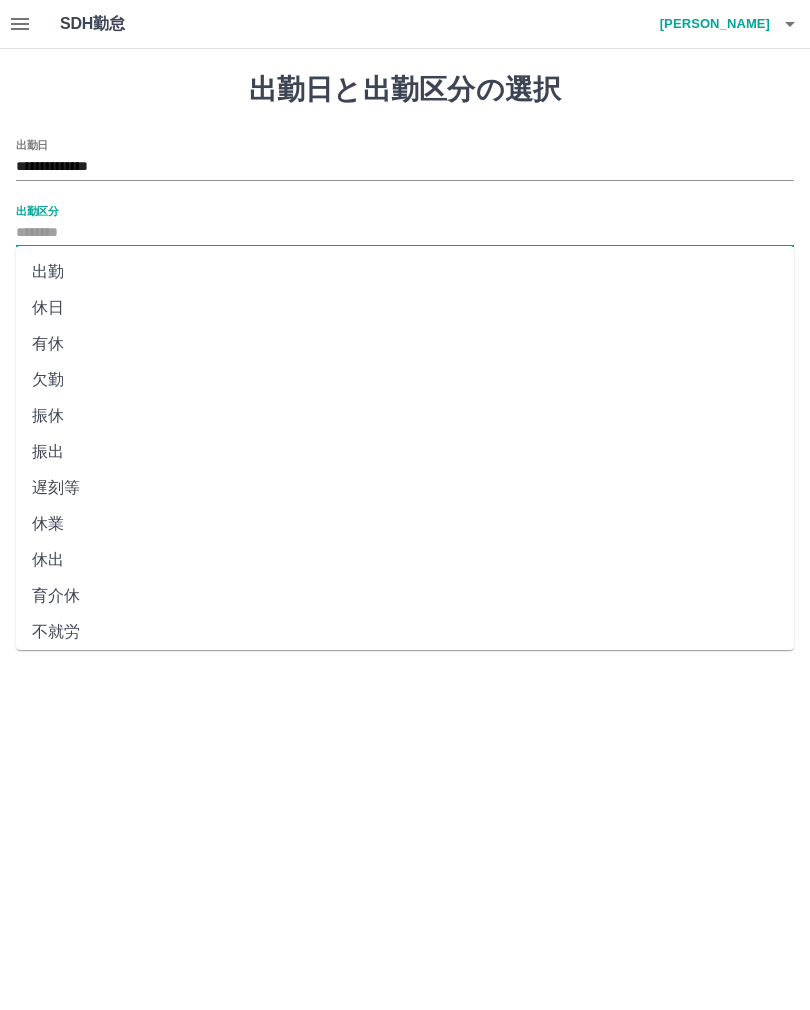 click on "出勤" at bounding box center (405, 272) 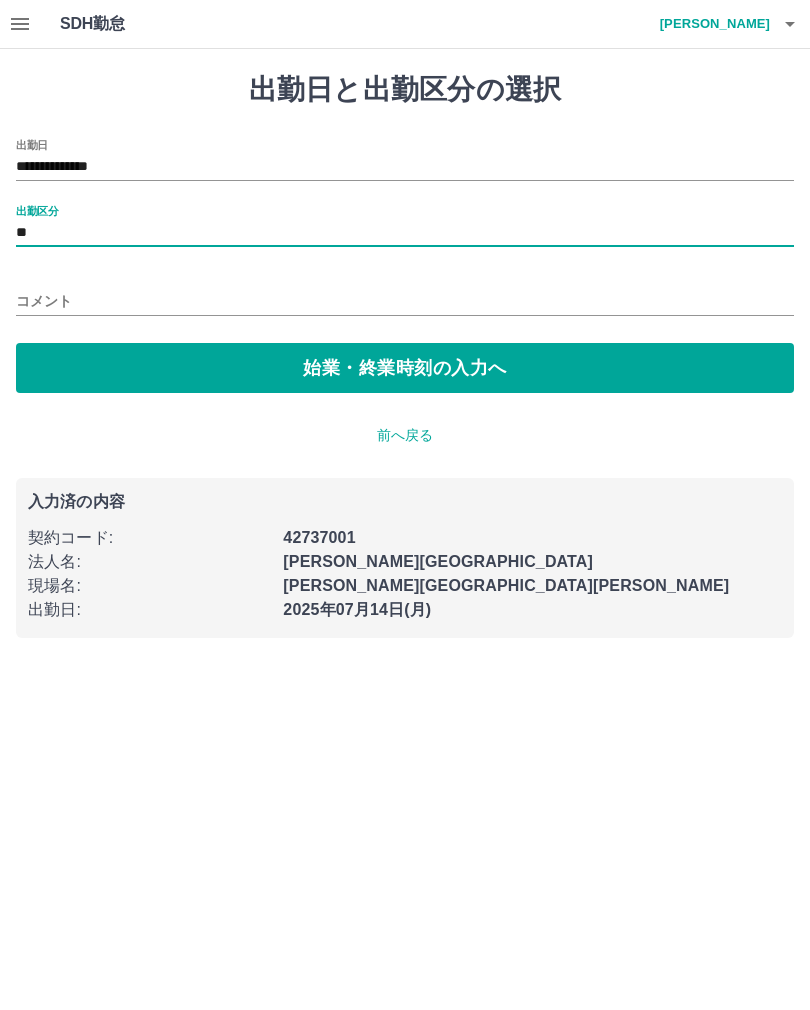 click on "始業・終業時刻の入力へ" at bounding box center [405, 368] 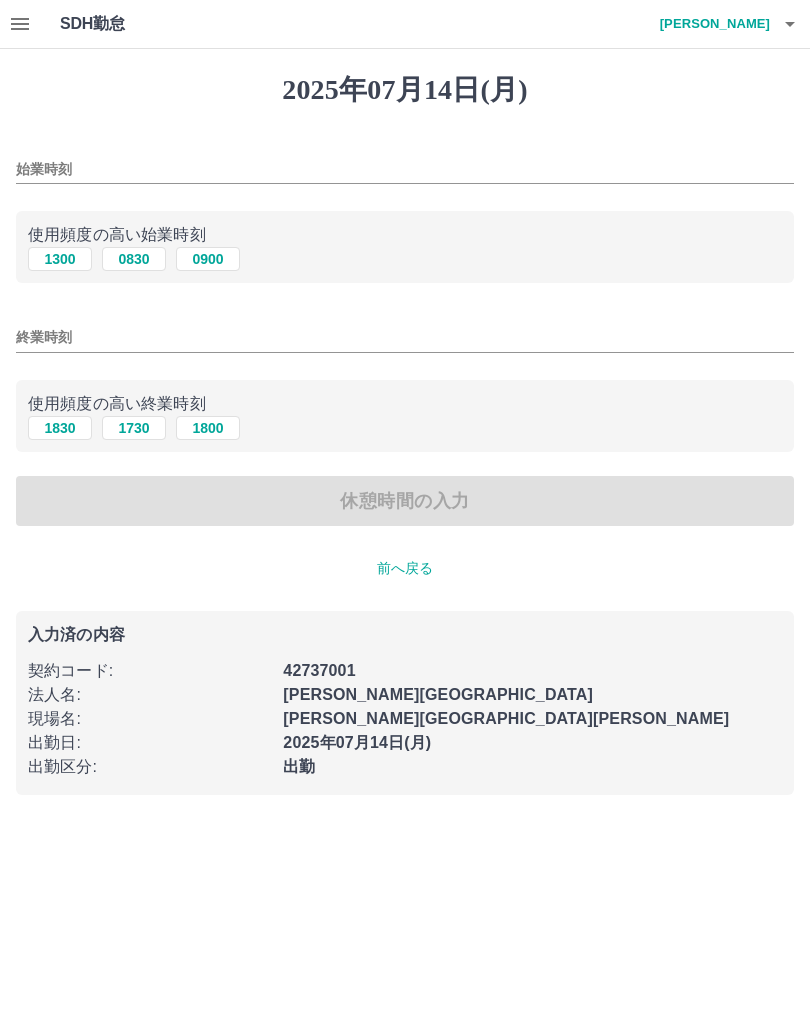 click on "1300" at bounding box center [60, 259] 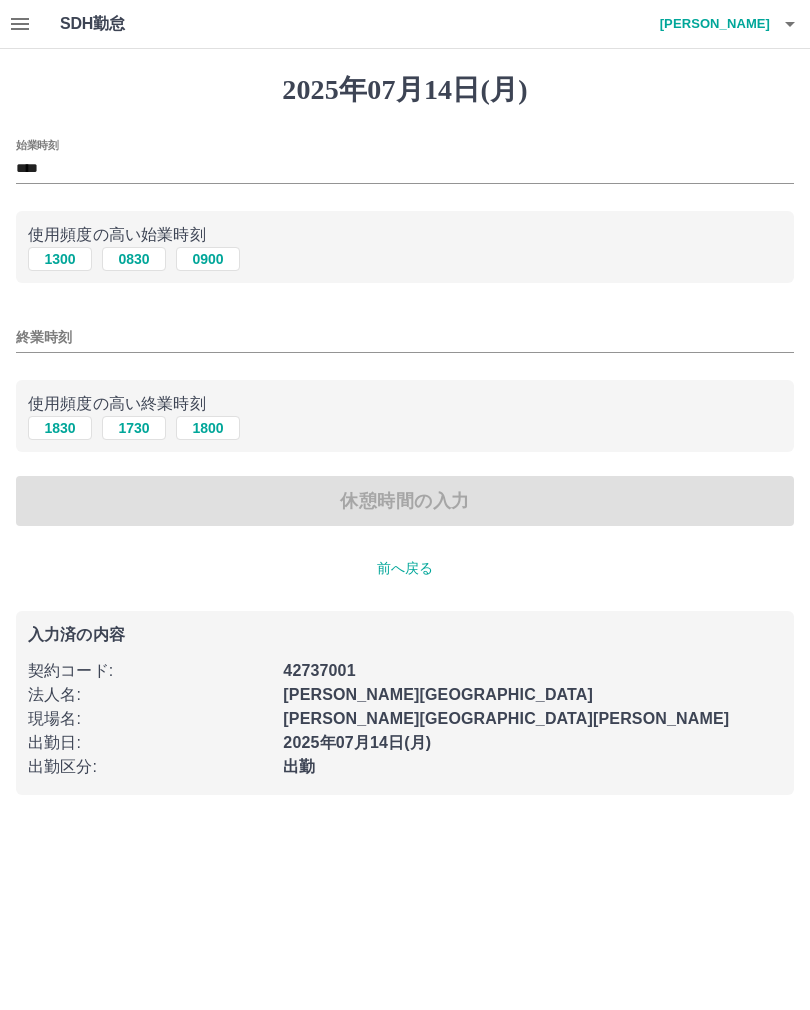 click on "終業時刻" at bounding box center [405, 337] 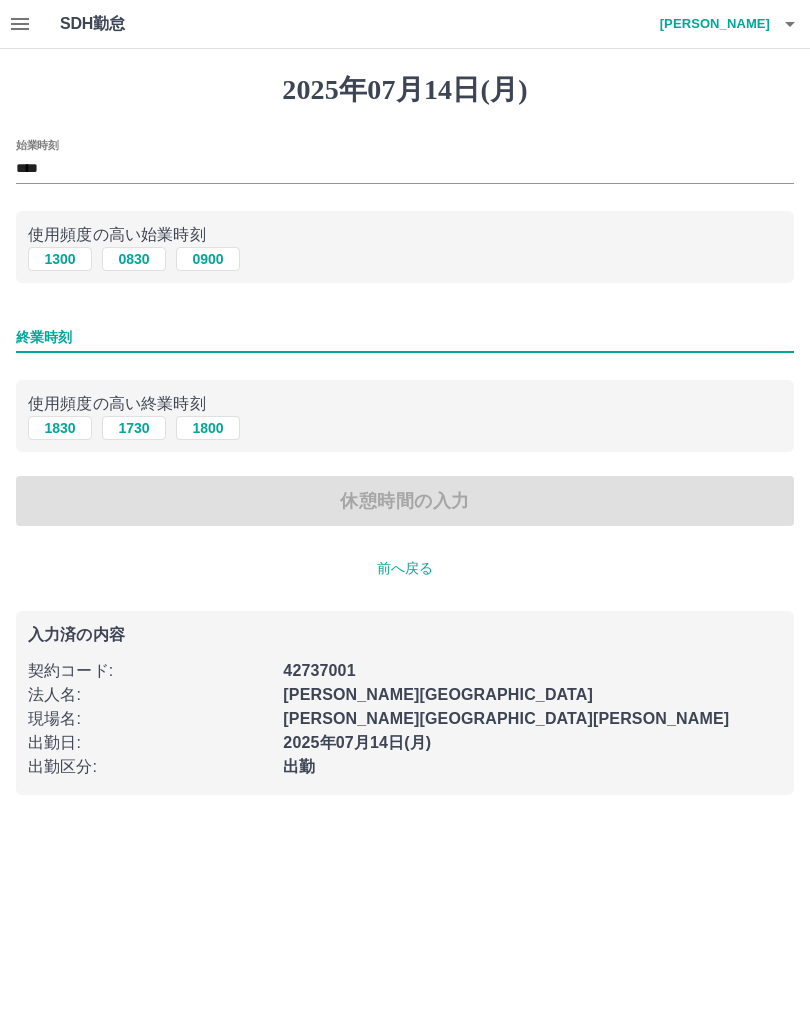click on "1830" at bounding box center [60, 428] 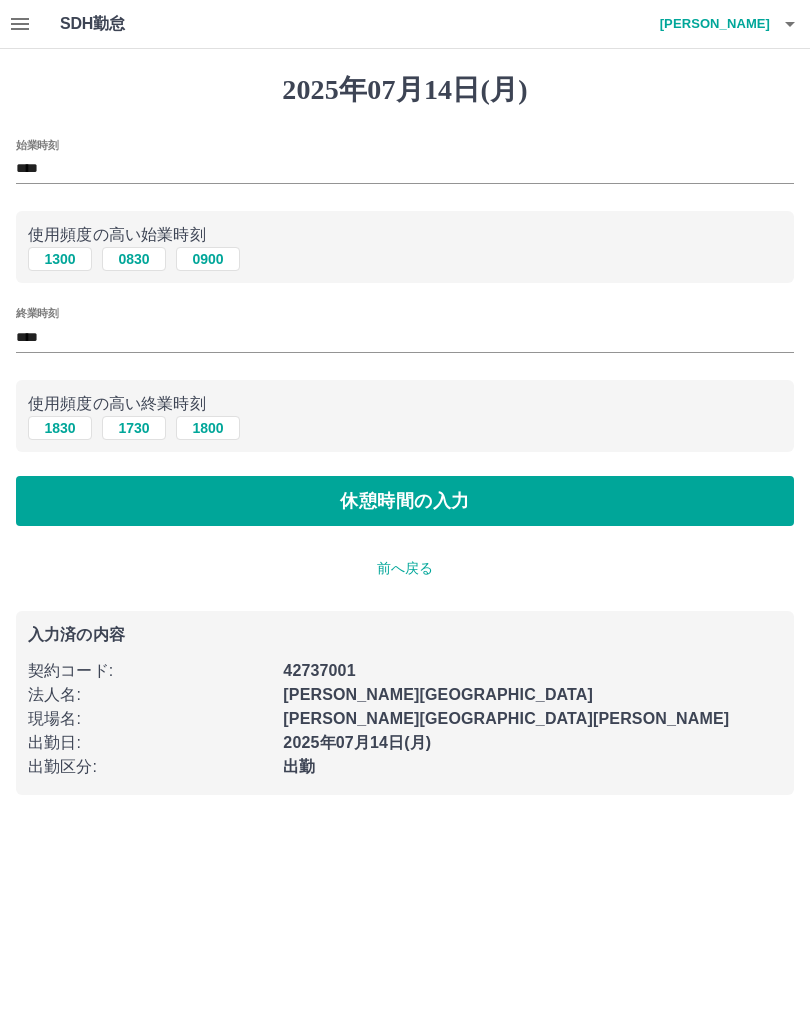 click on "休憩時間の入力" at bounding box center [405, 501] 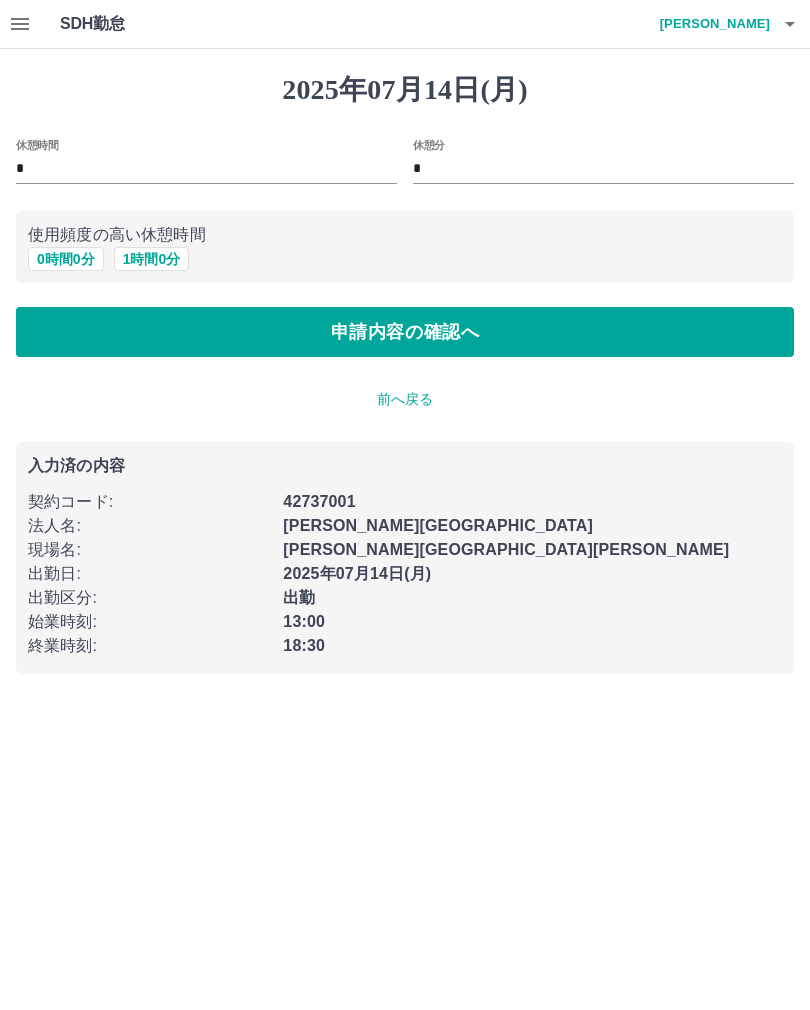 click on "0 時間 0 分" at bounding box center (66, 259) 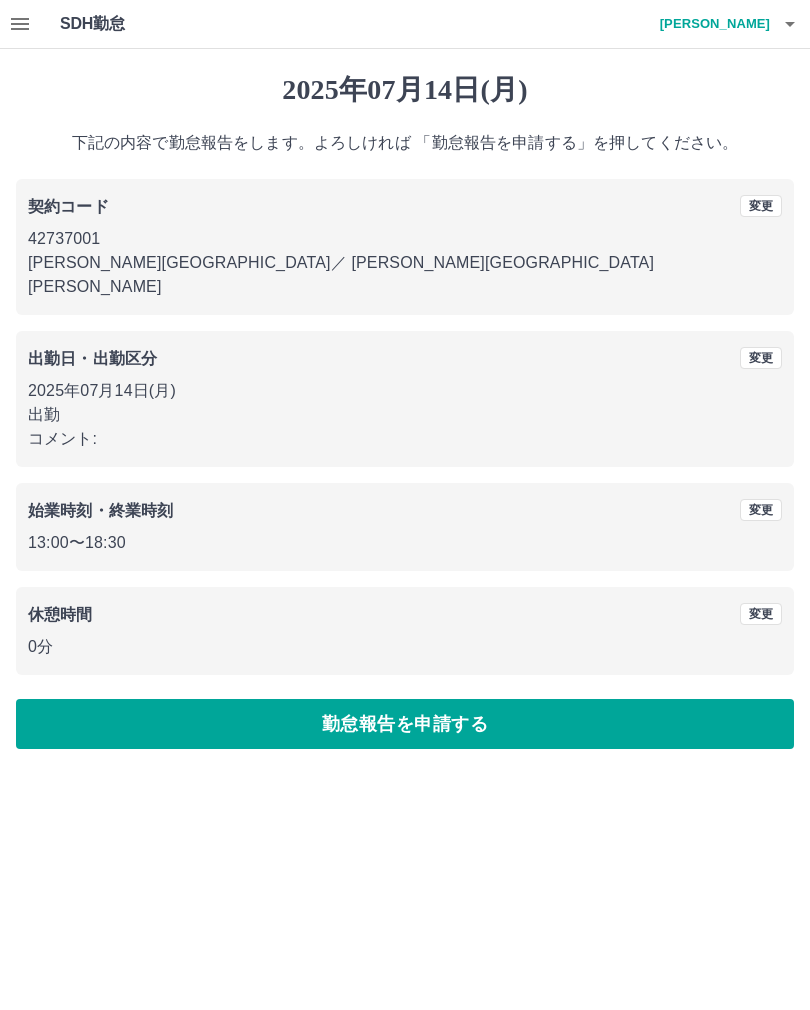 click on "勤怠報告を申請する" at bounding box center (405, 724) 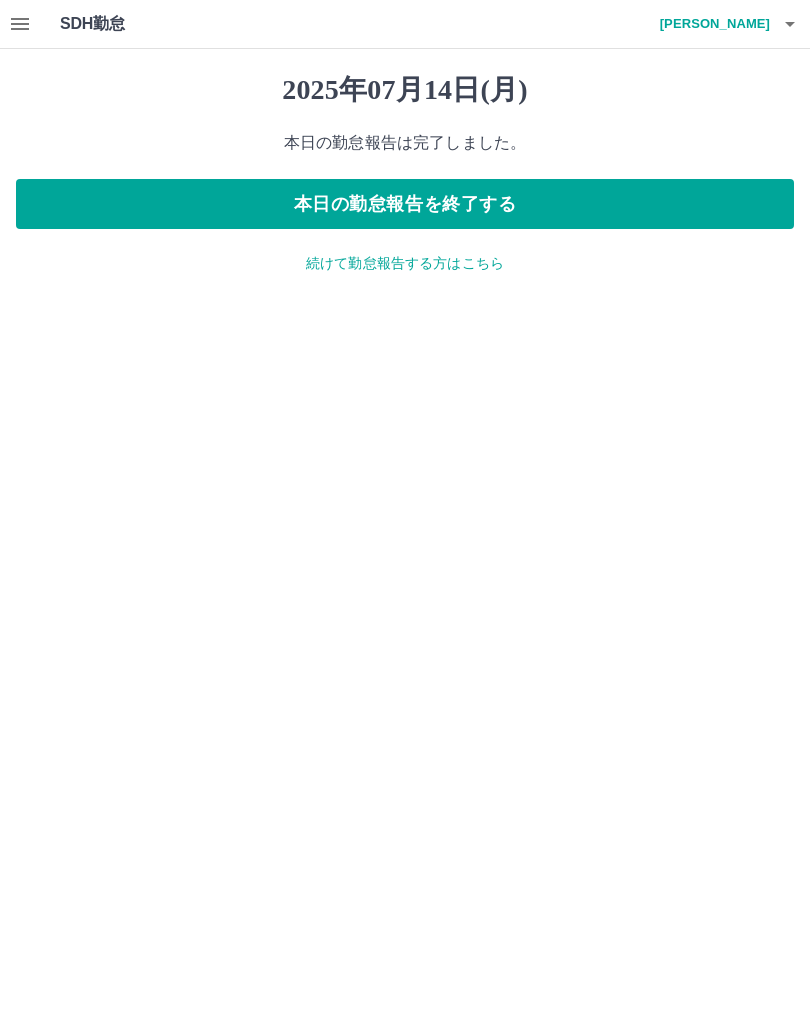 click on "本日の勤怠報告を終了する" at bounding box center [405, 204] 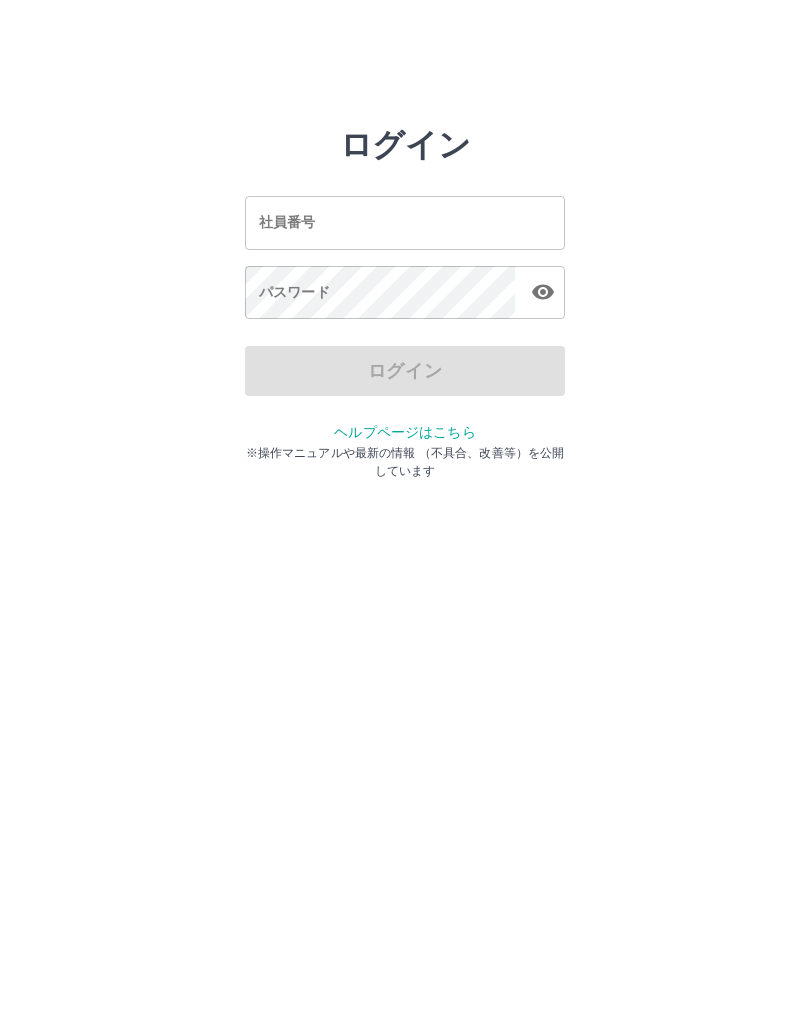 scroll, scrollTop: 0, scrollLeft: 0, axis: both 